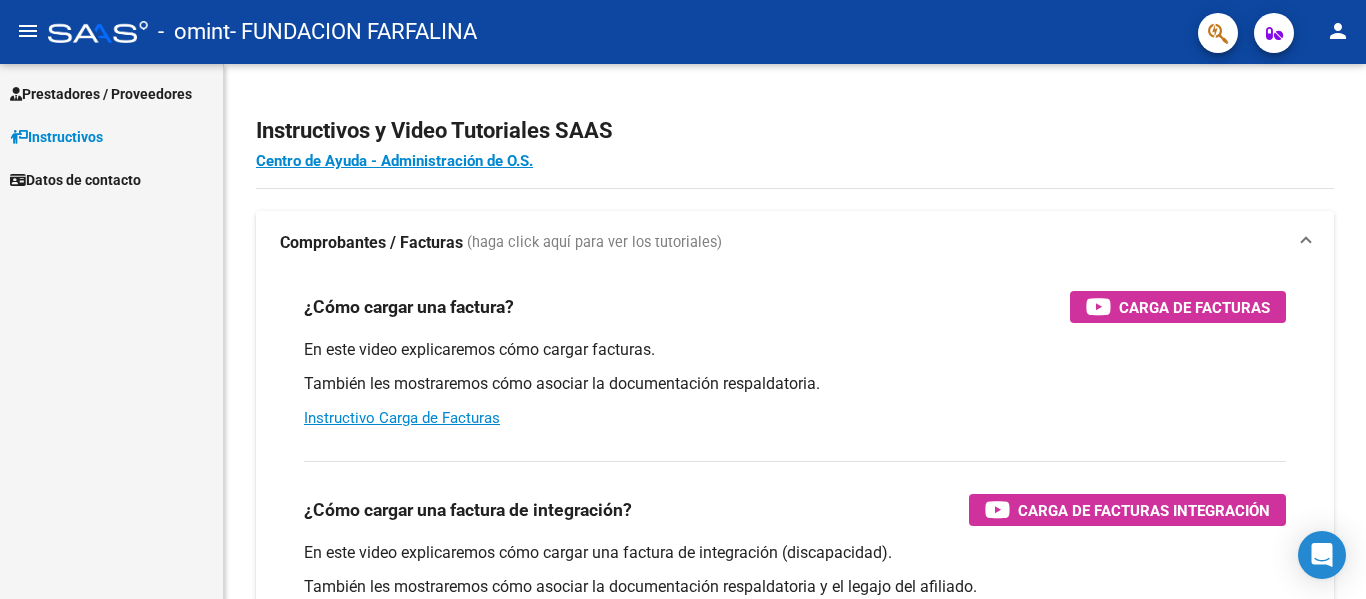 scroll, scrollTop: 0, scrollLeft: 0, axis: both 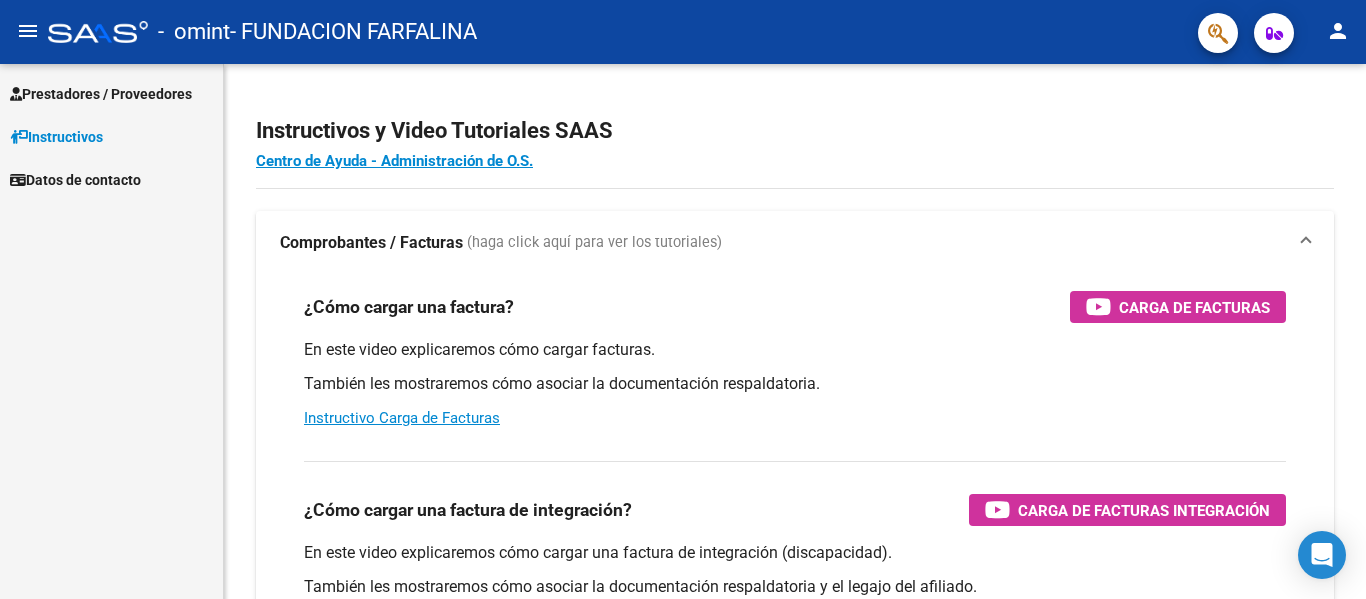 click on "Prestadores / Proveedores" at bounding box center (101, 94) 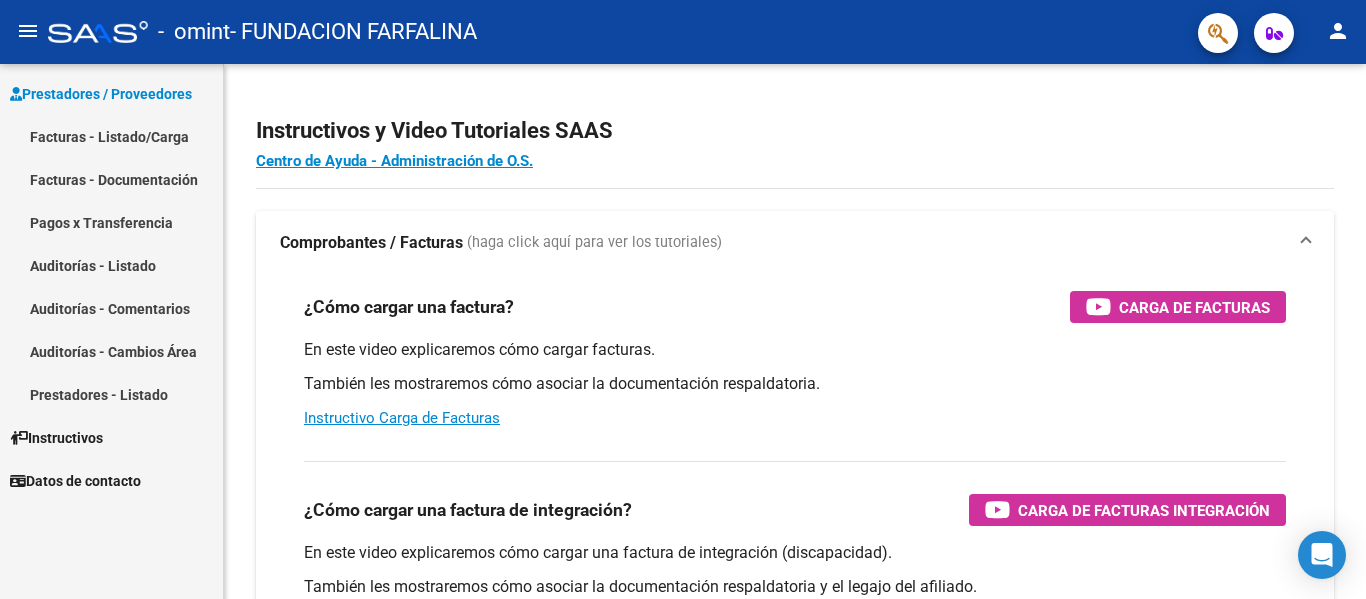click on "Facturas - Listado/Carga" at bounding box center [111, 136] 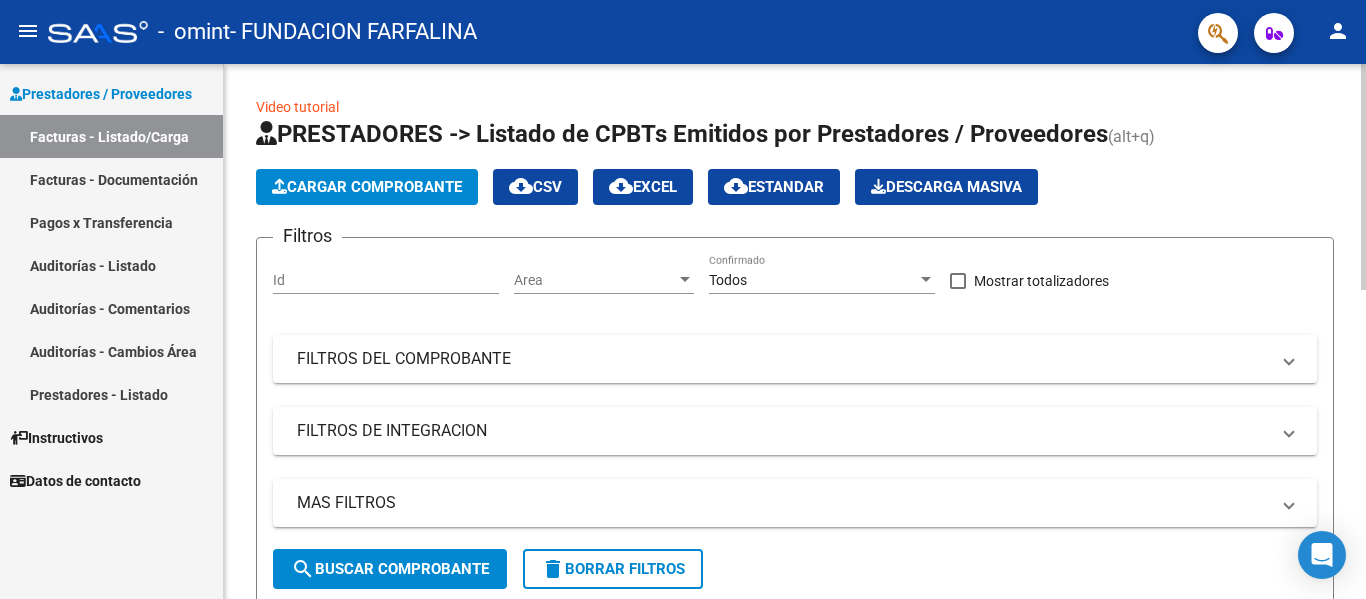 click on "Cargar Comprobante" 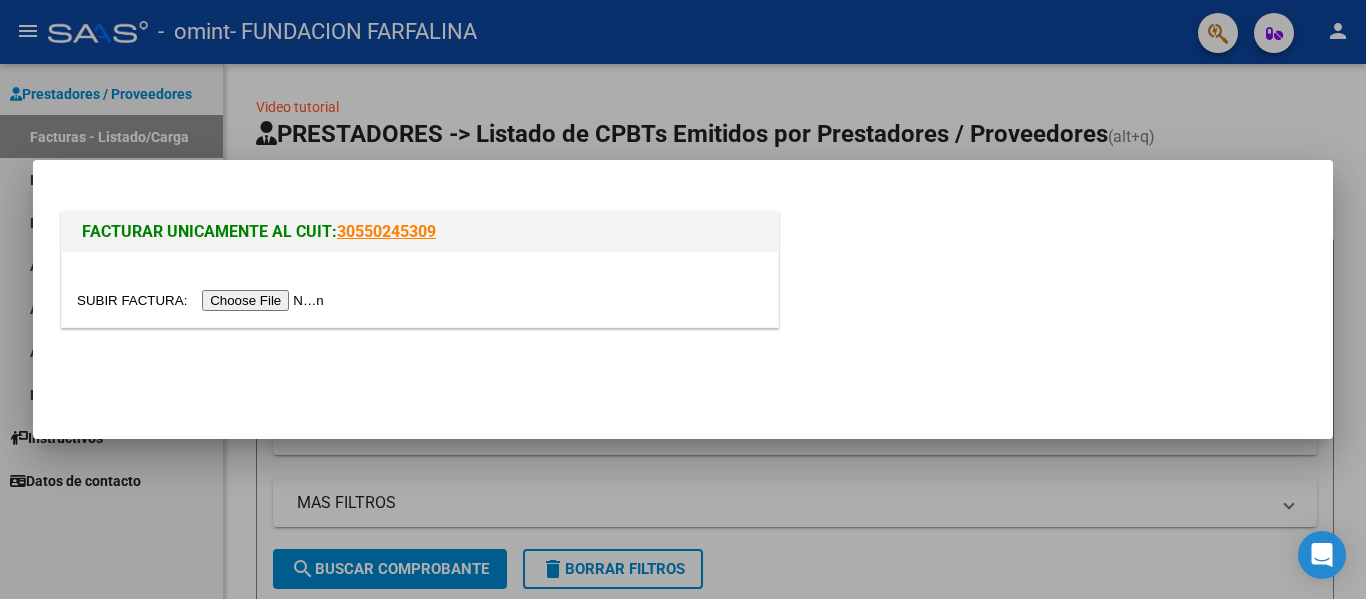 click at bounding box center [203, 300] 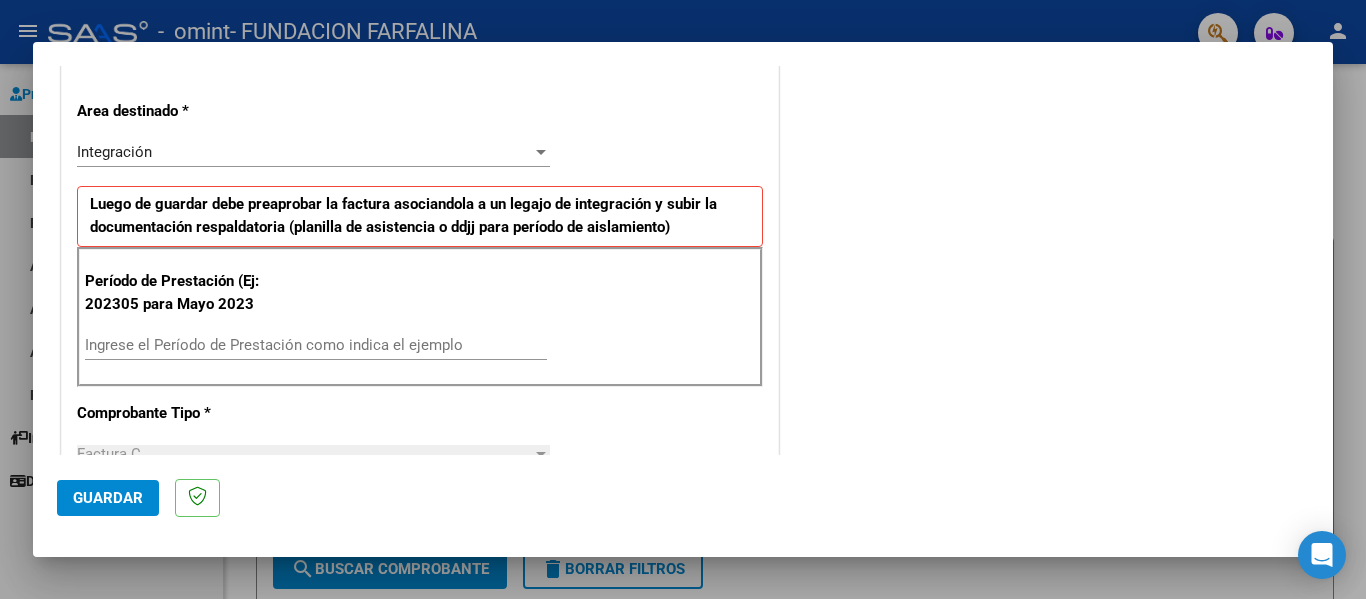 scroll, scrollTop: 500, scrollLeft: 0, axis: vertical 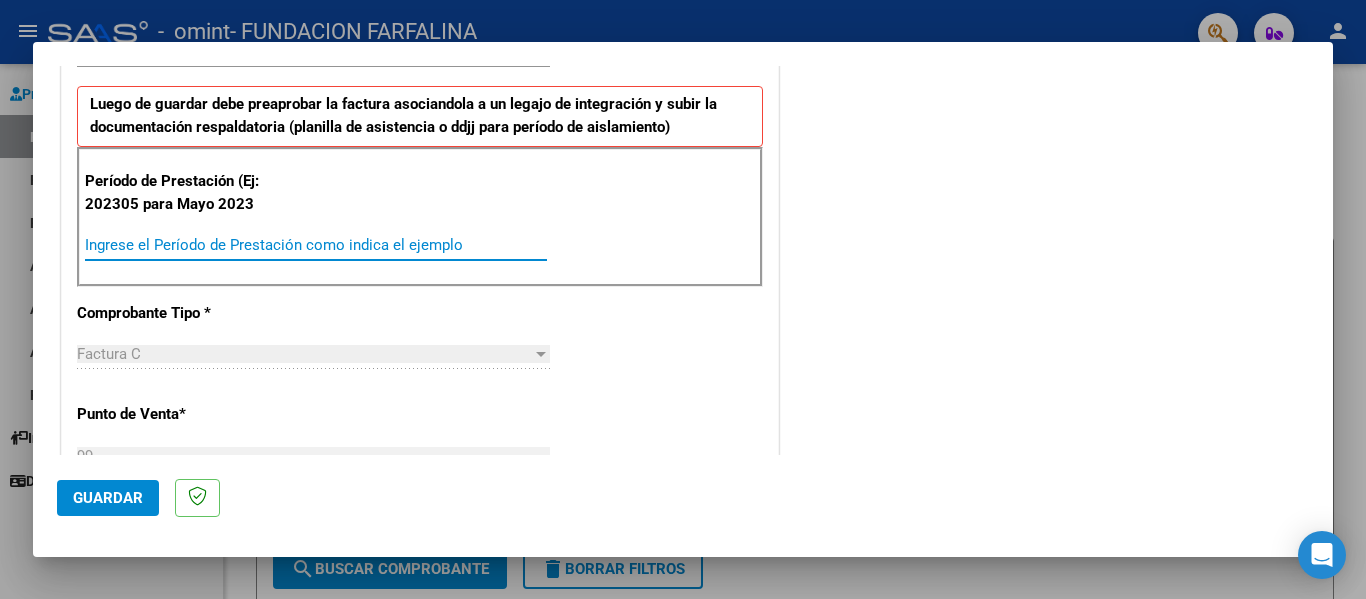 click on "Ingrese el Período de Prestación como indica el ejemplo" at bounding box center (316, 245) 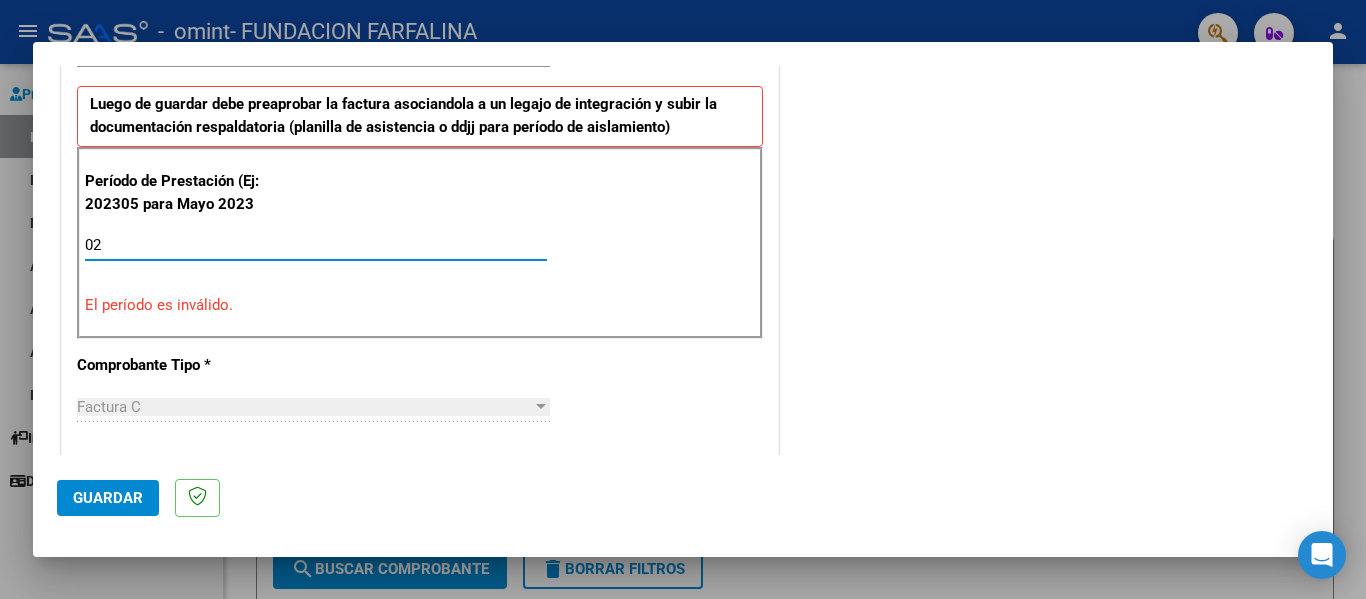 type on "0" 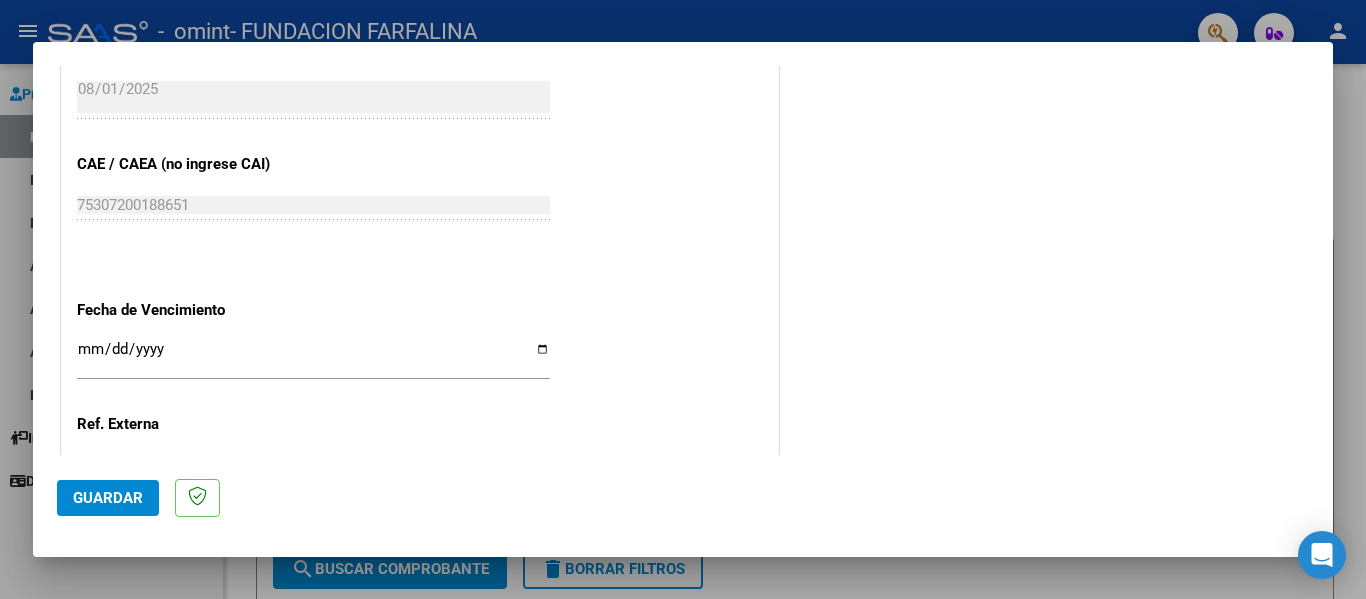 scroll, scrollTop: 1200, scrollLeft: 0, axis: vertical 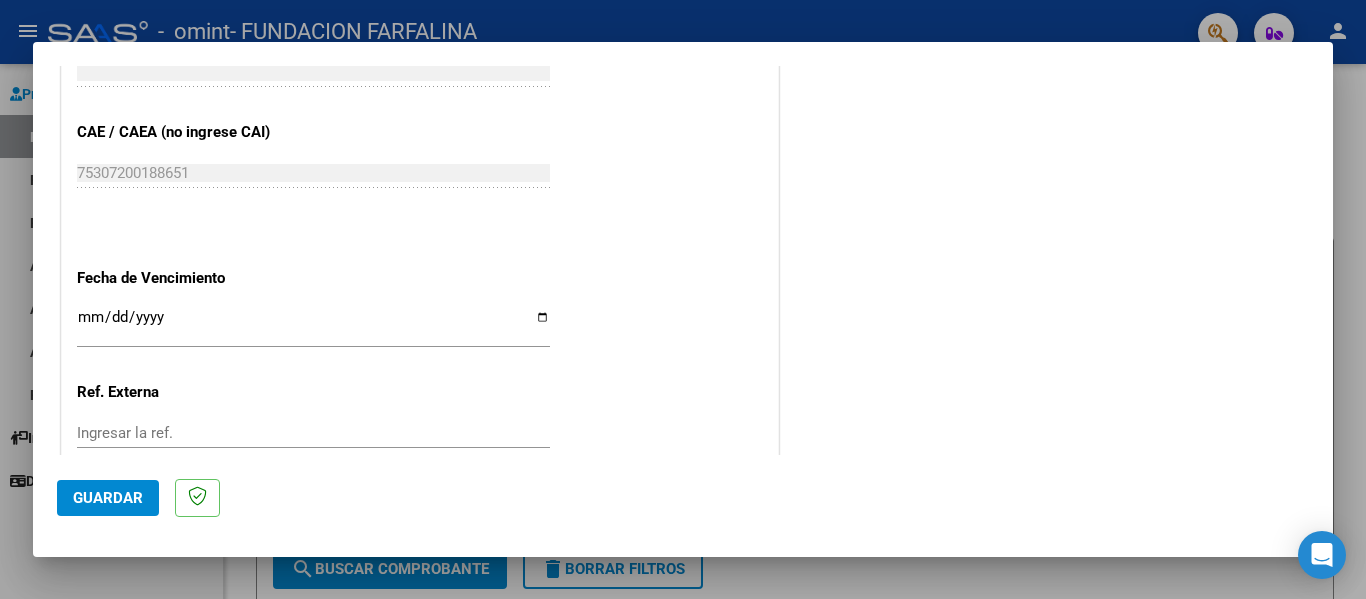 type on "202507" 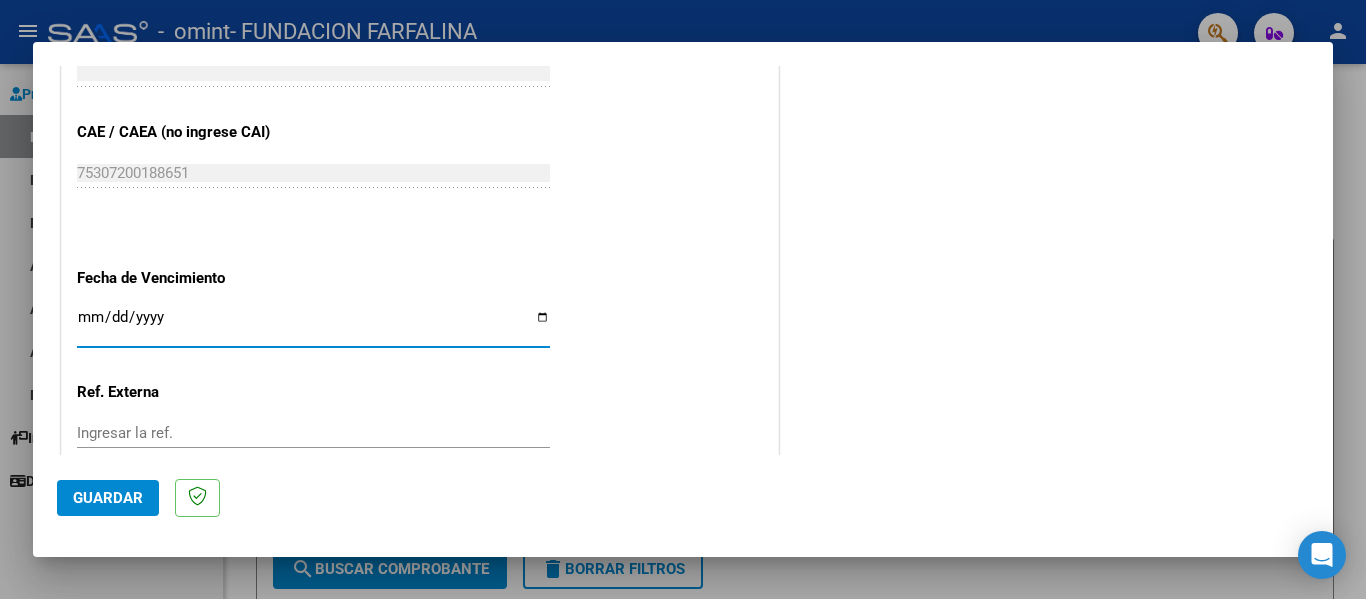 type on "2025-08-11" 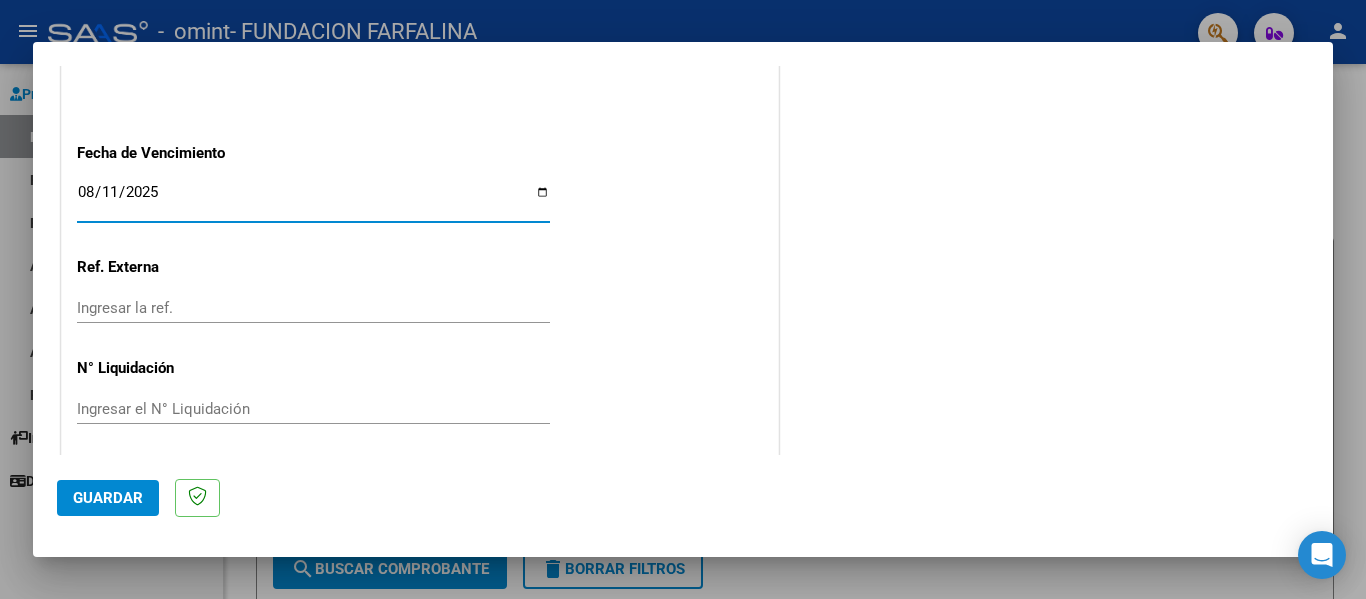 scroll, scrollTop: 1333, scrollLeft: 0, axis: vertical 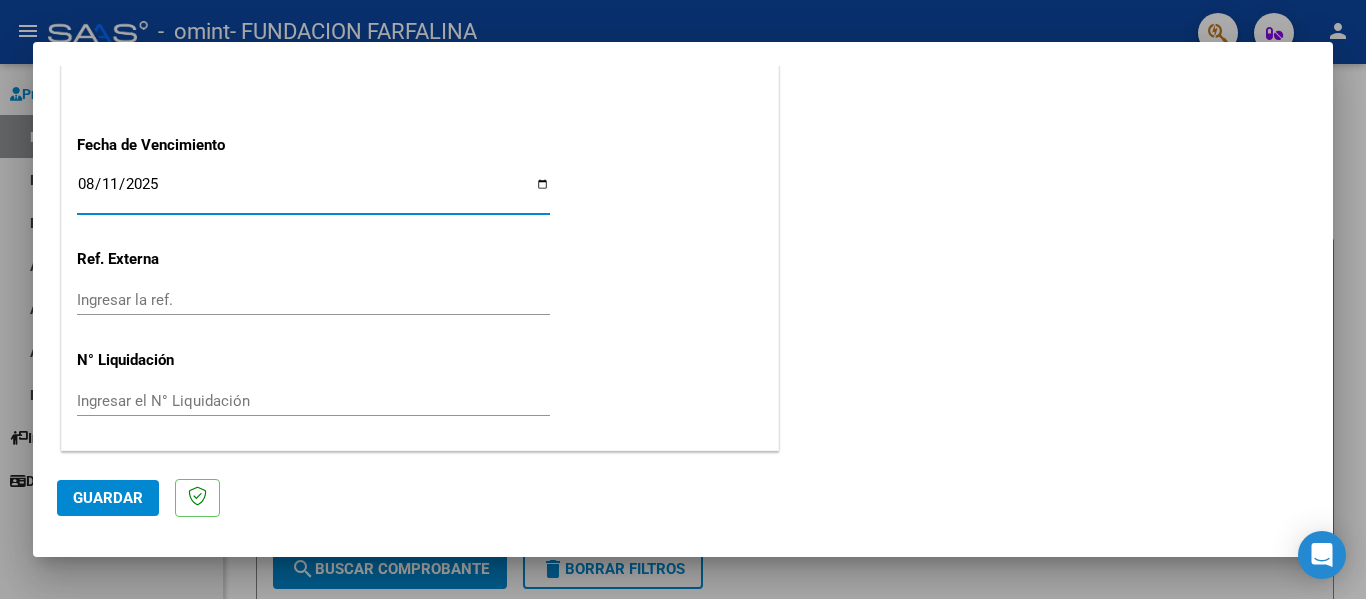 click on "Guardar" 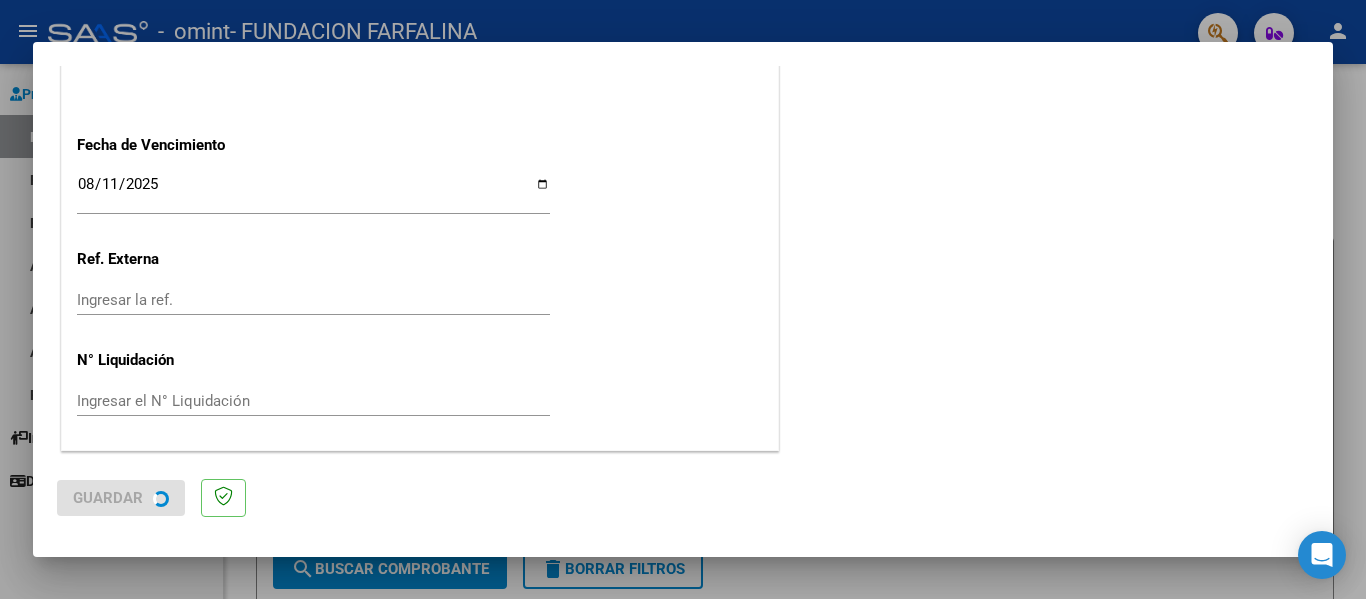 scroll, scrollTop: 0, scrollLeft: 0, axis: both 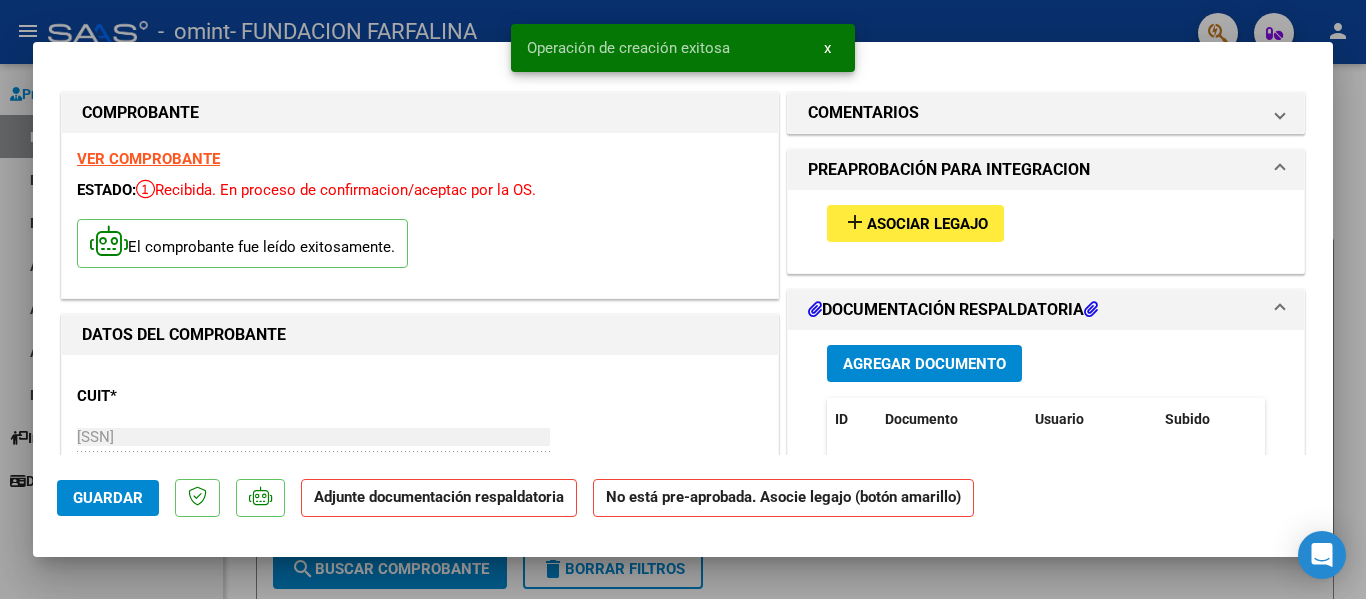 click on "Asociar Legajo" at bounding box center [927, 224] 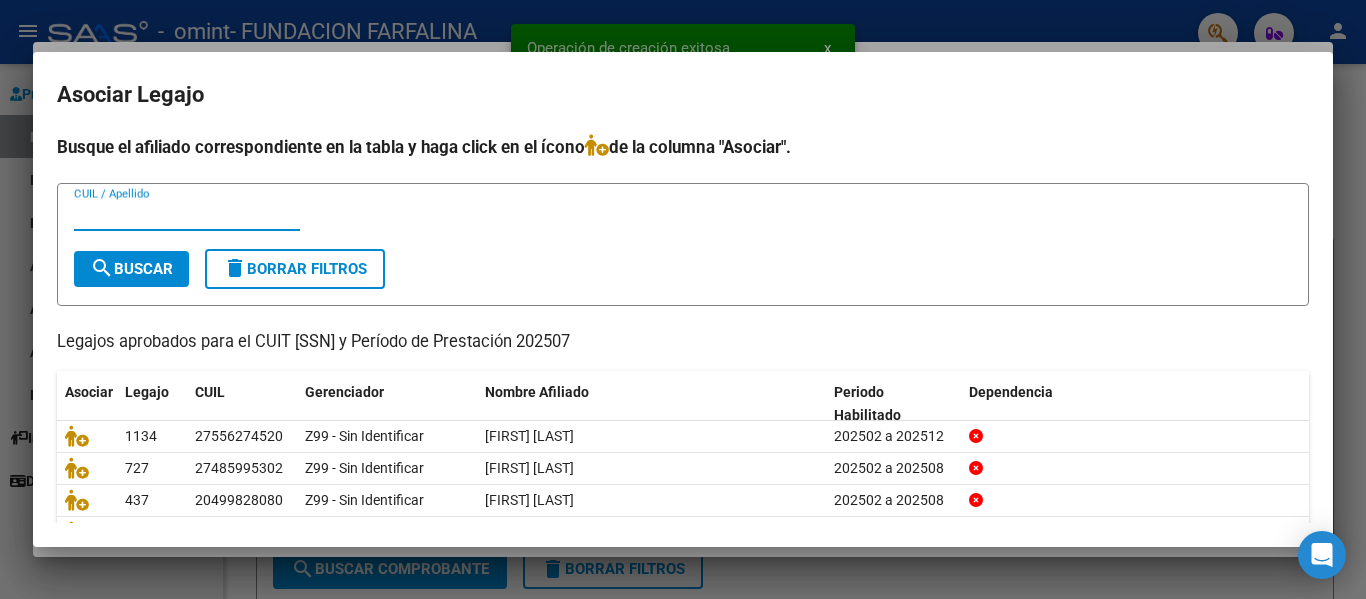 scroll, scrollTop: 104, scrollLeft: 0, axis: vertical 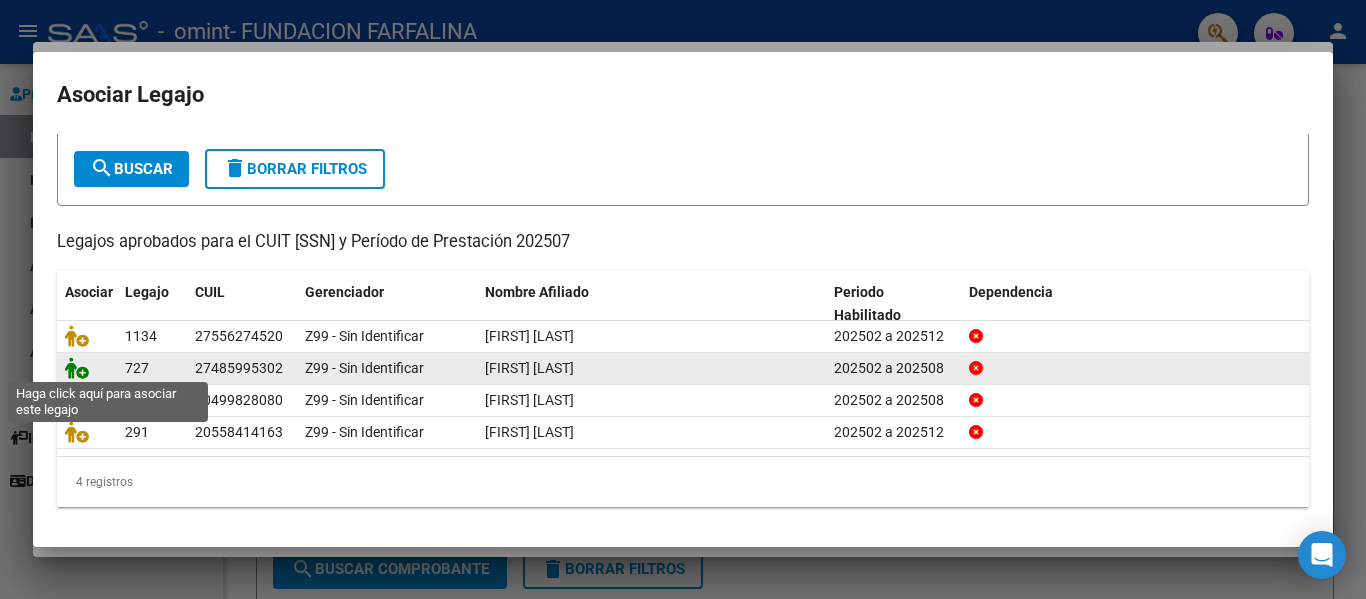 click 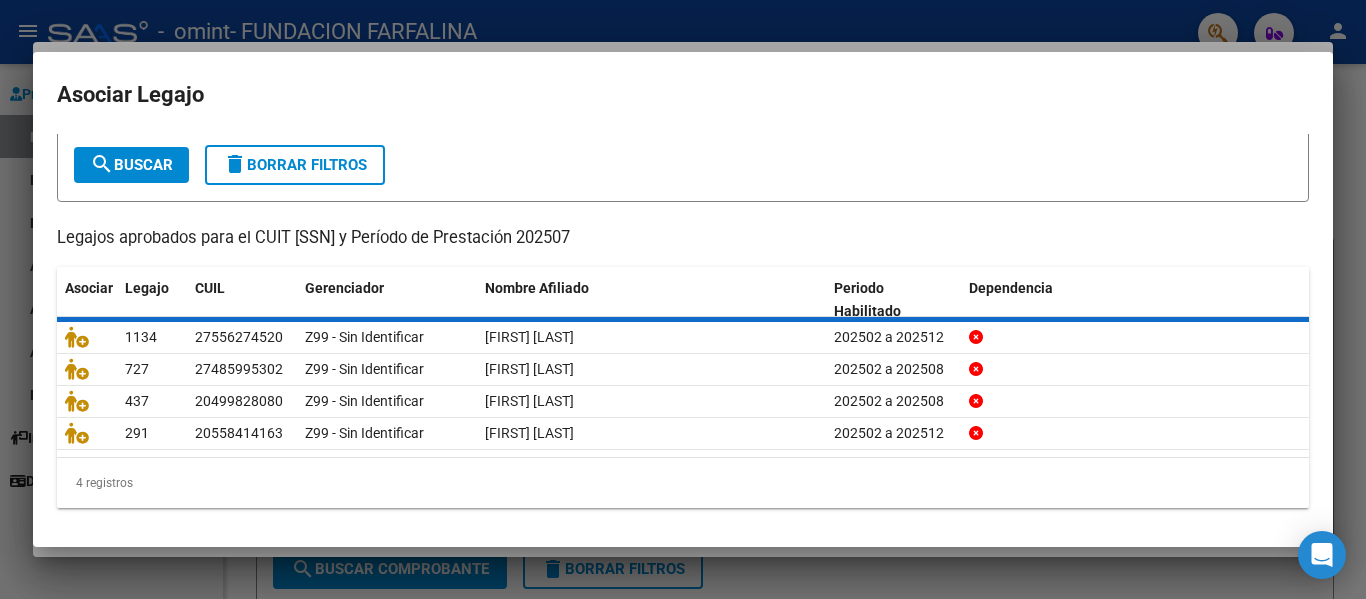 scroll, scrollTop: 0, scrollLeft: 0, axis: both 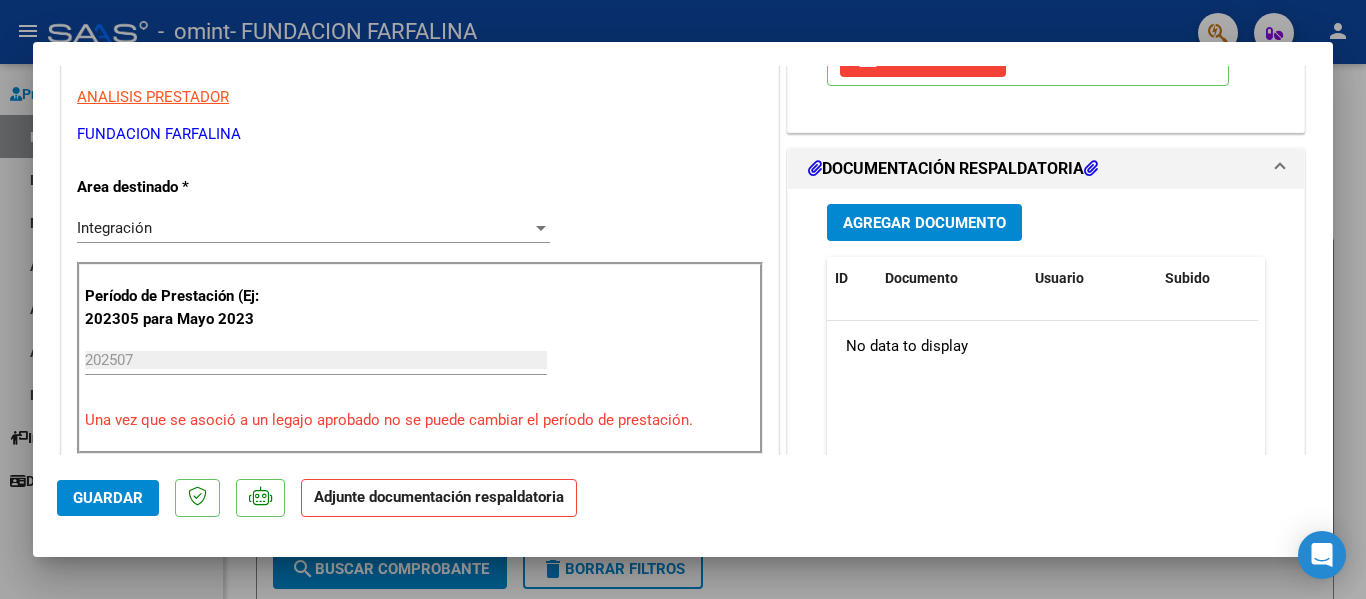 click on "Agregar Documento" at bounding box center [924, 223] 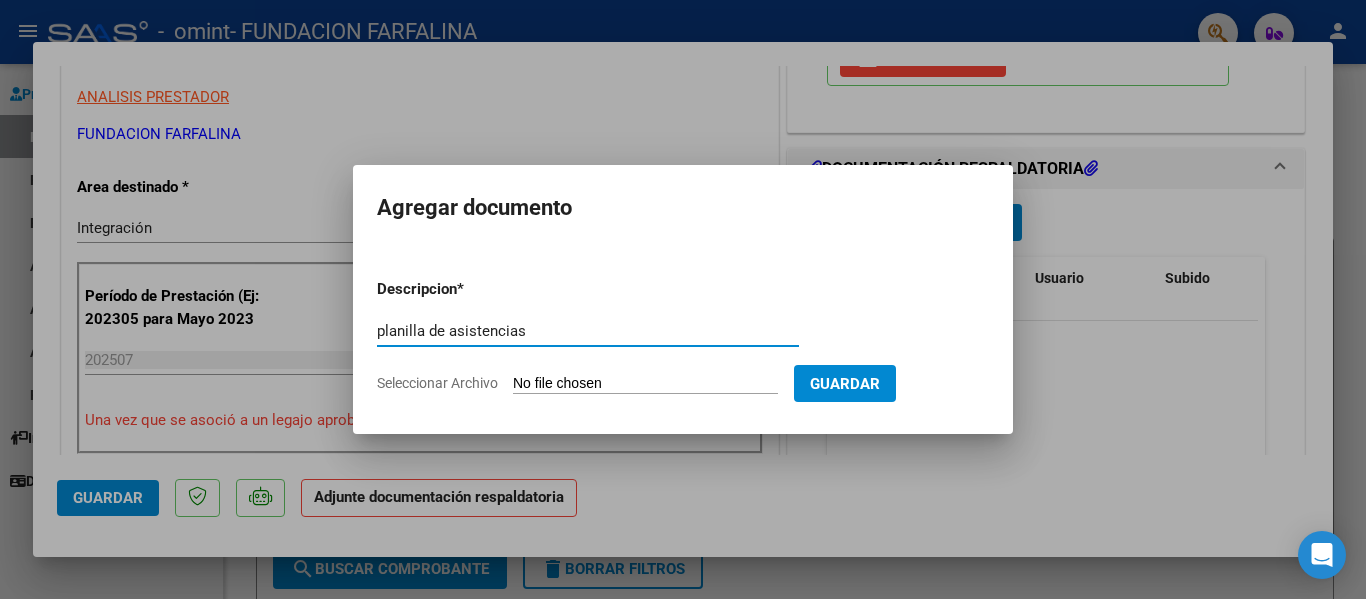 type on "planilla de asistencias" 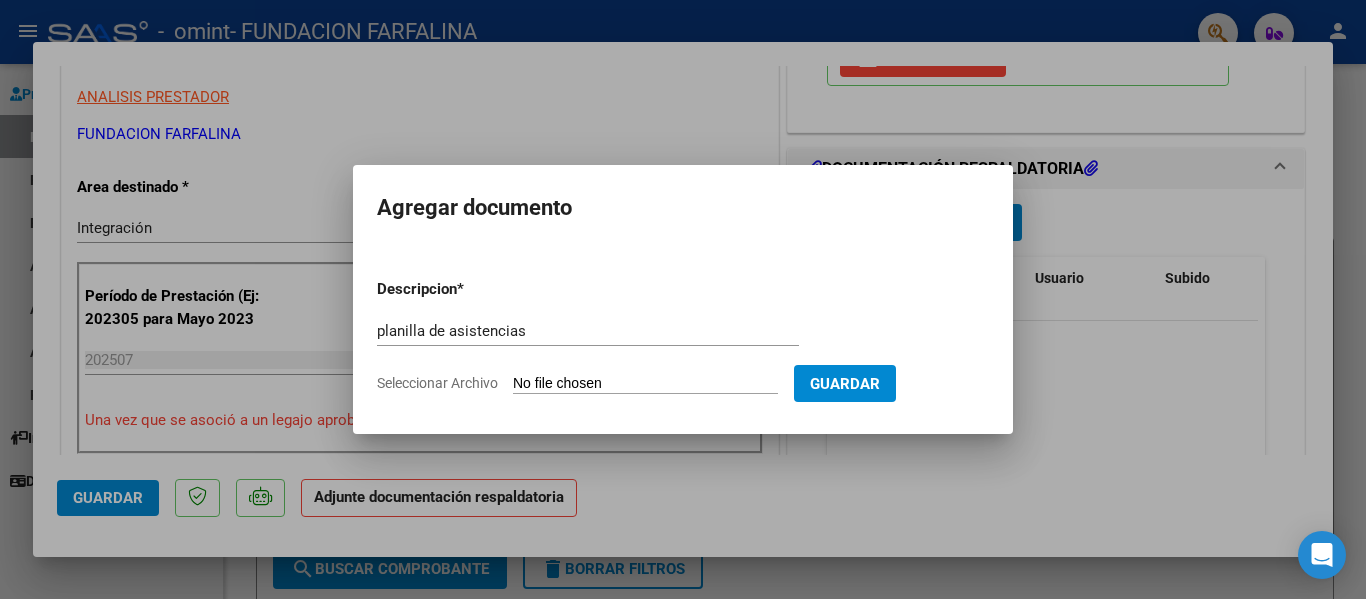 click on "Seleccionar Archivo" at bounding box center [645, 384] 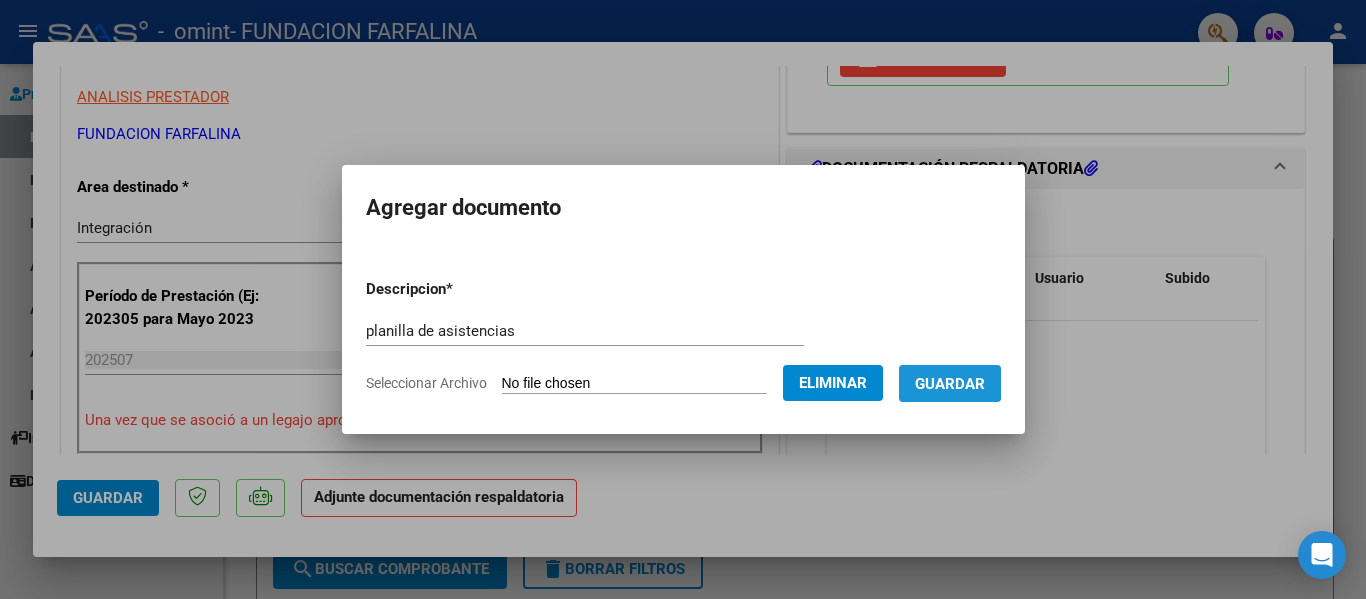 click on "Guardar" at bounding box center (950, 384) 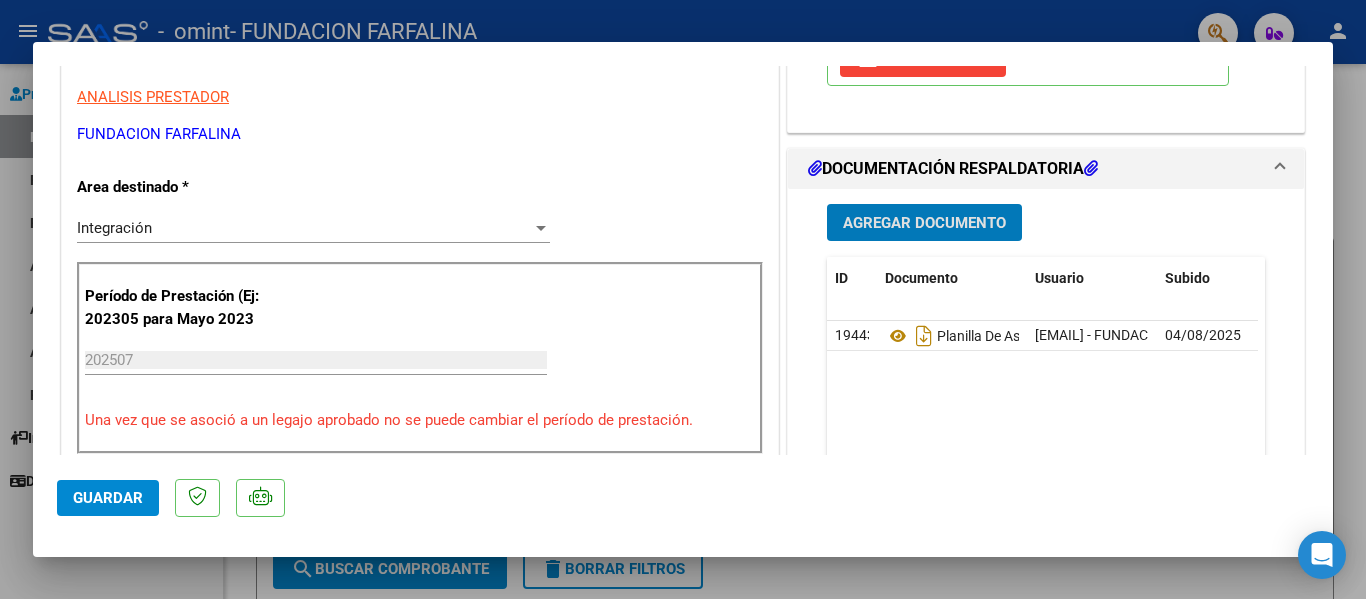 click at bounding box center [683, 299] 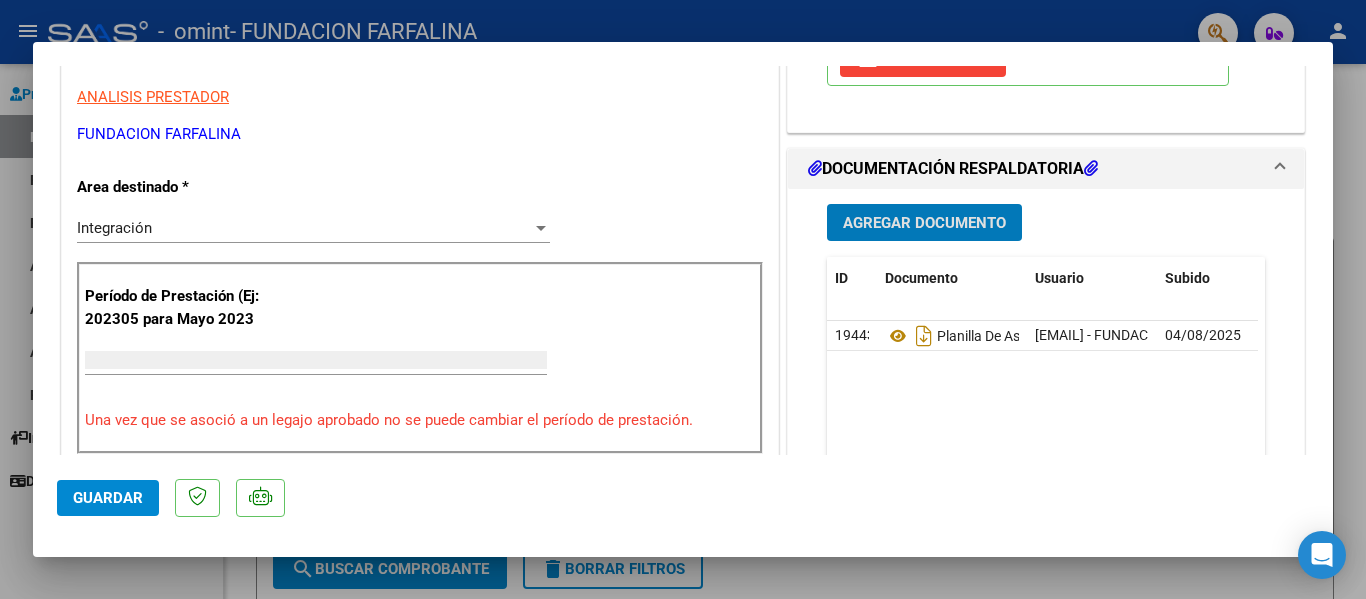 scroll, scrollTop: 0, scrollLeft: 0, axis: both 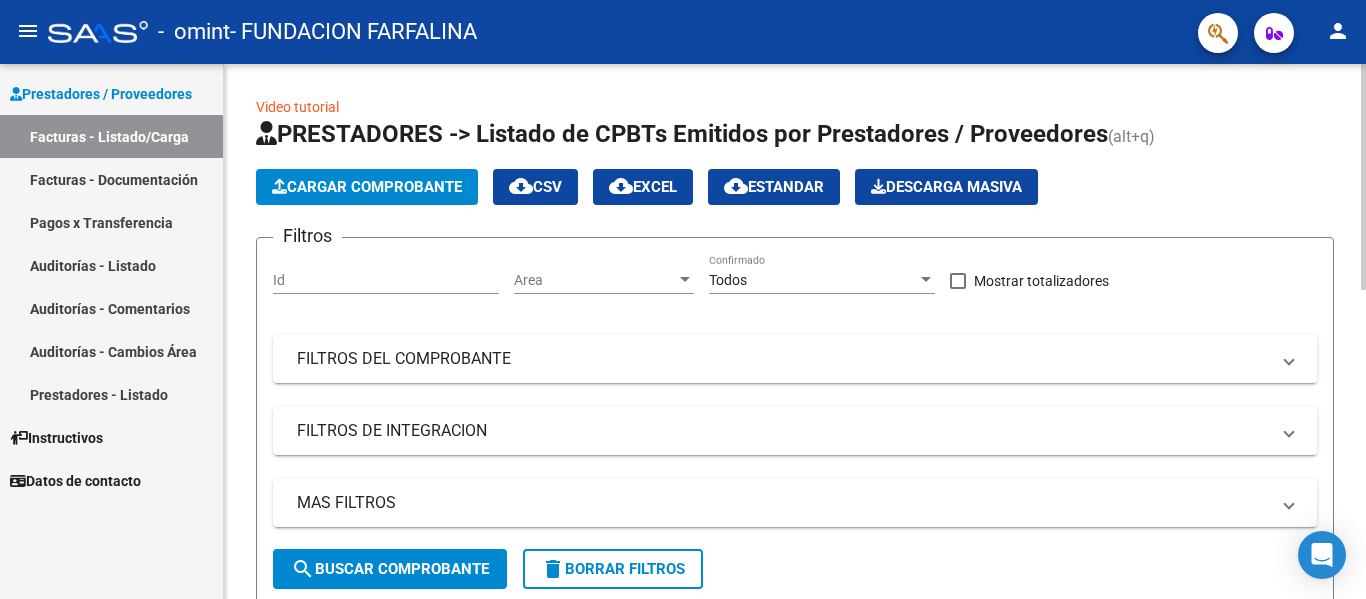 click on "Cargar Comprobante" 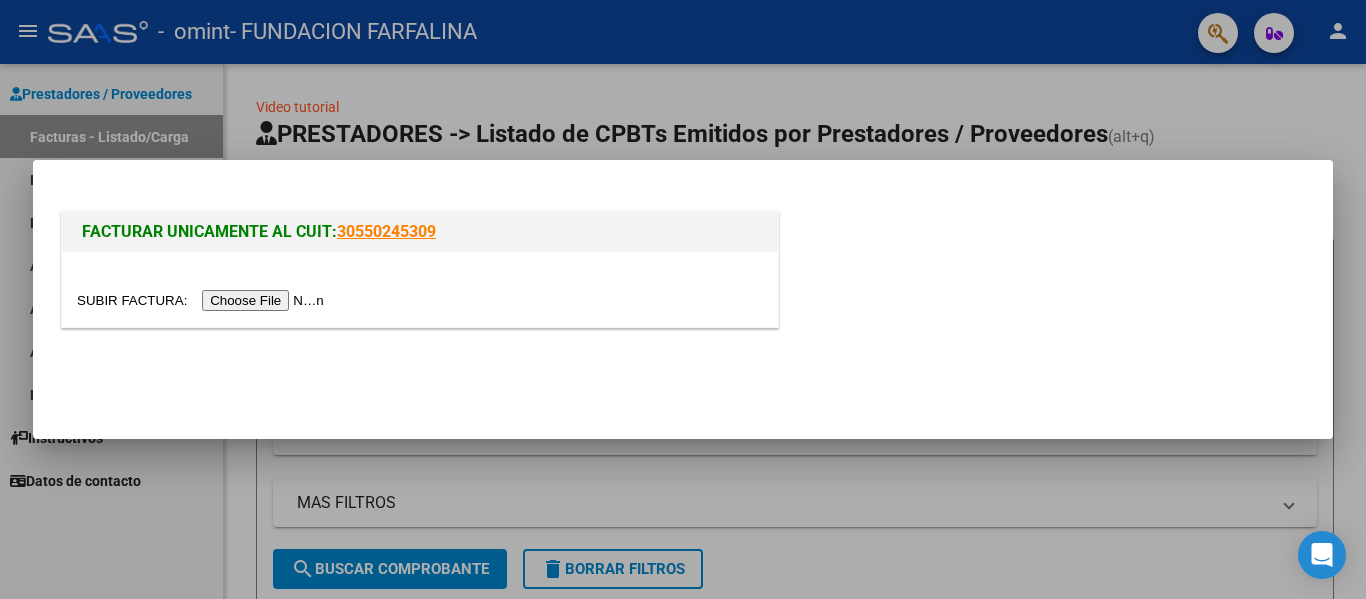 click at bounding box center (203, 300) 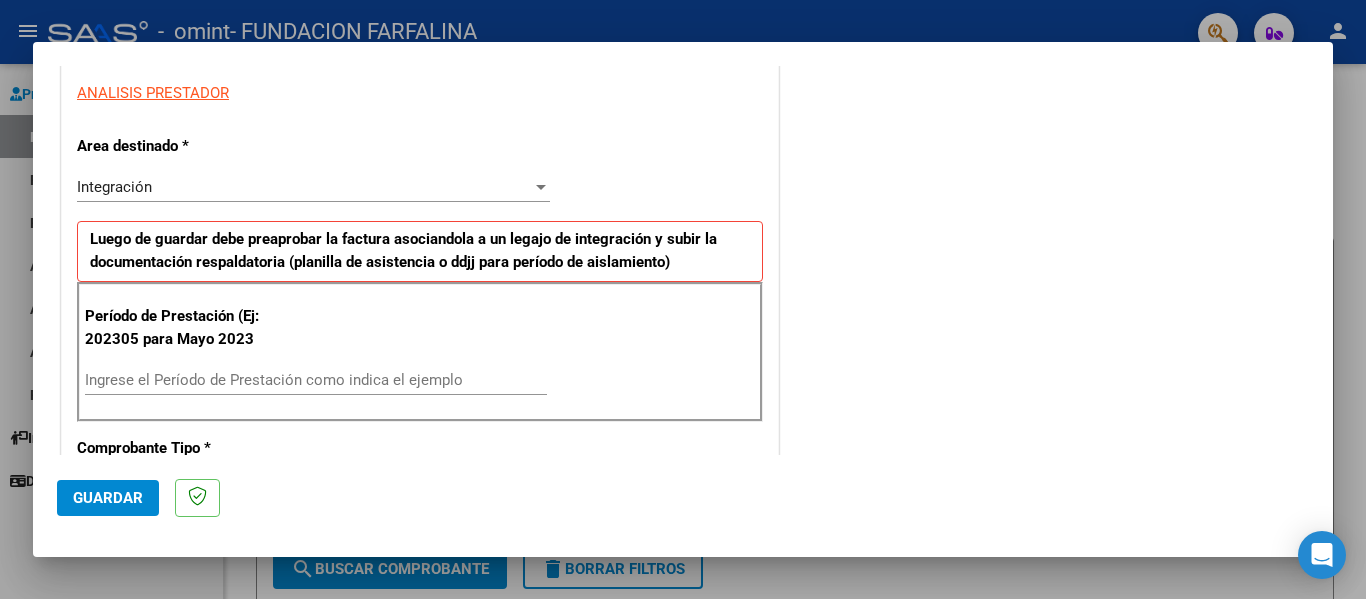 scroll, scrollTop: 400, scrollLeft: 0, axis: vertical 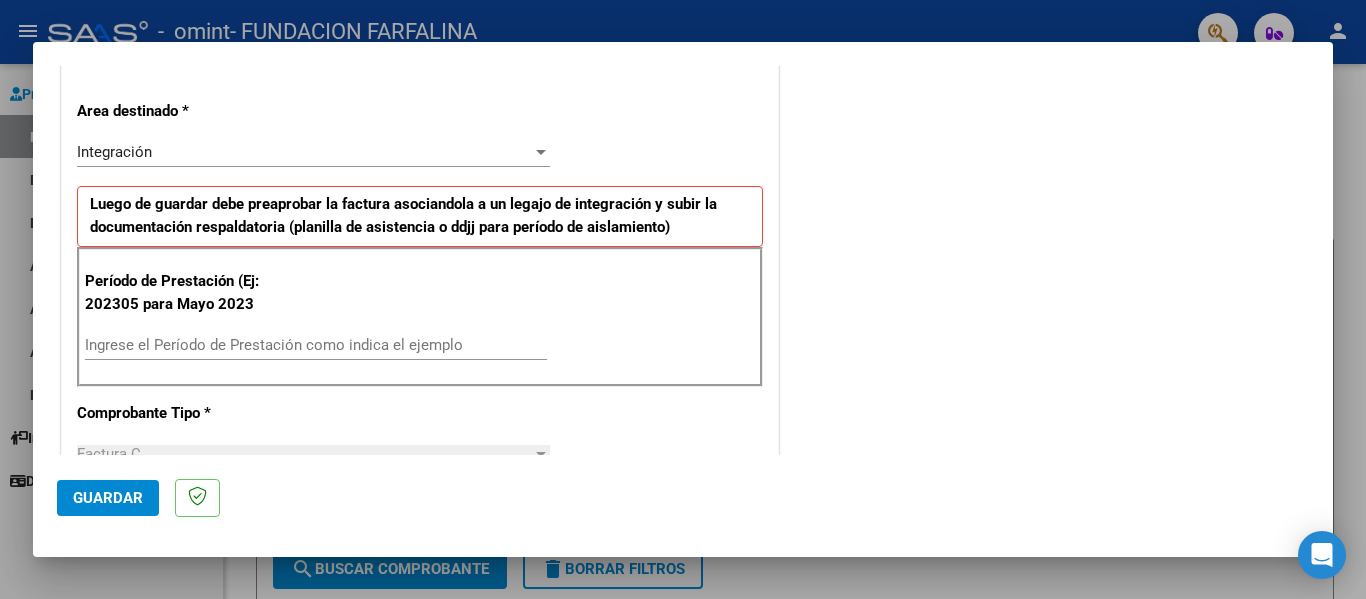 click on "Ingrese el Período de Prestación como indica el ejemplo" at bounding box center (316, 345) 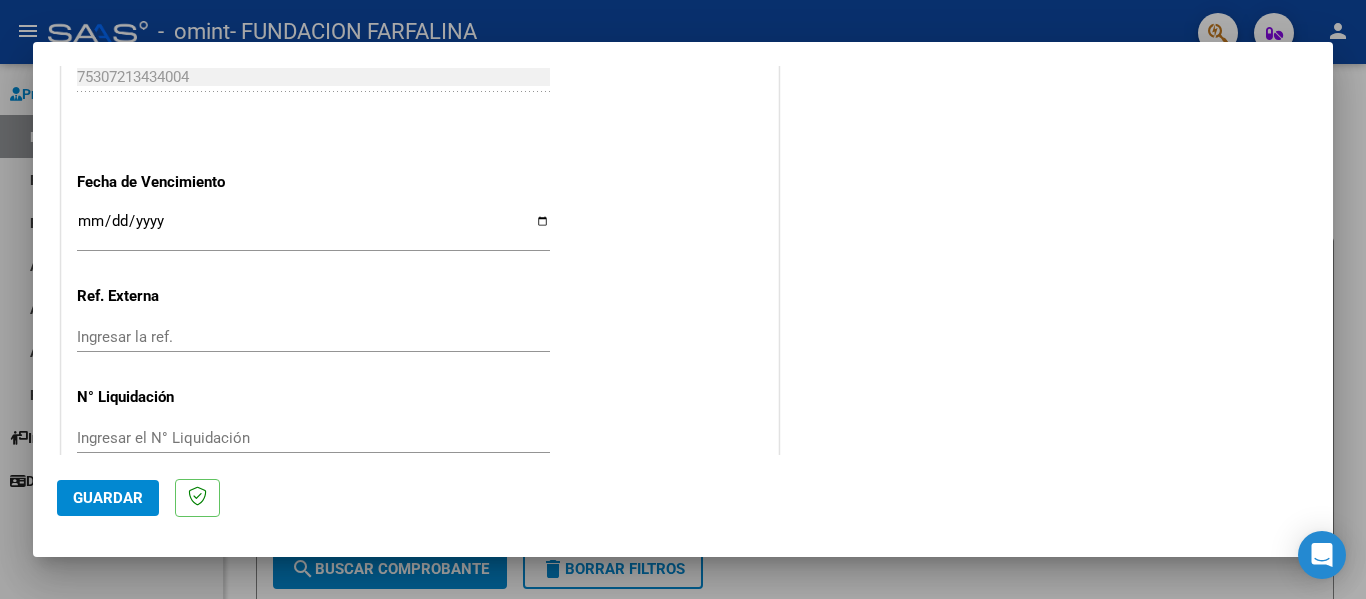 scroll, scrollTop: 1300, scrollLeft: 0, axis: vertical 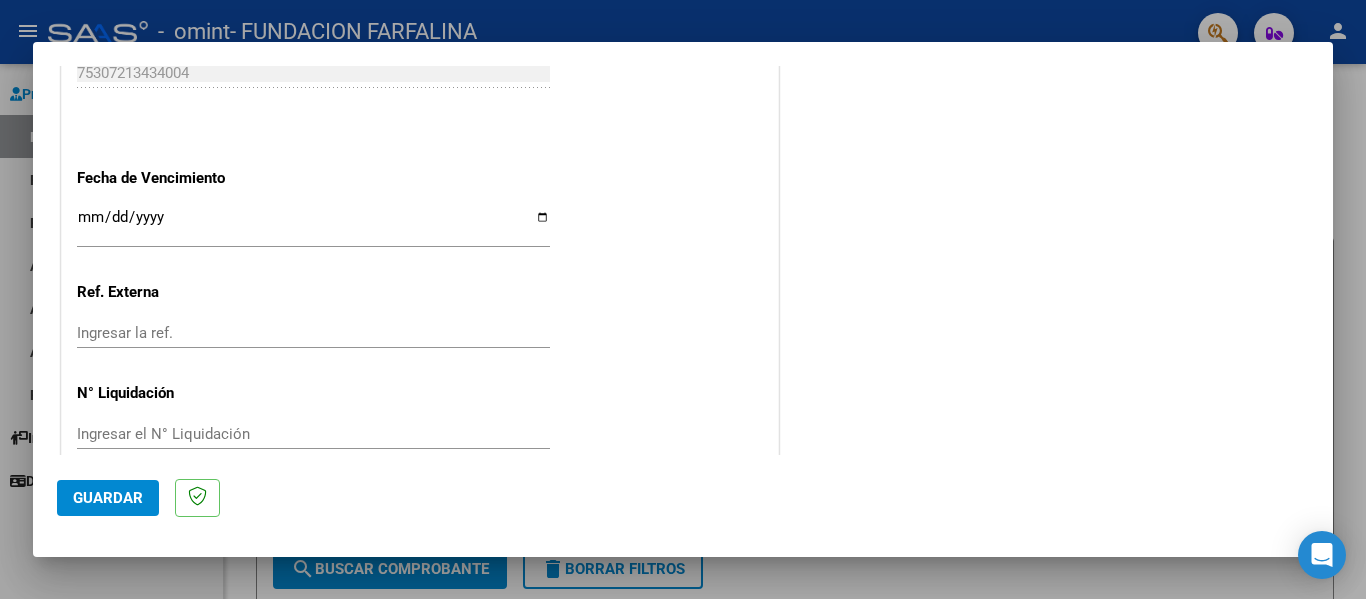 type on "202507" 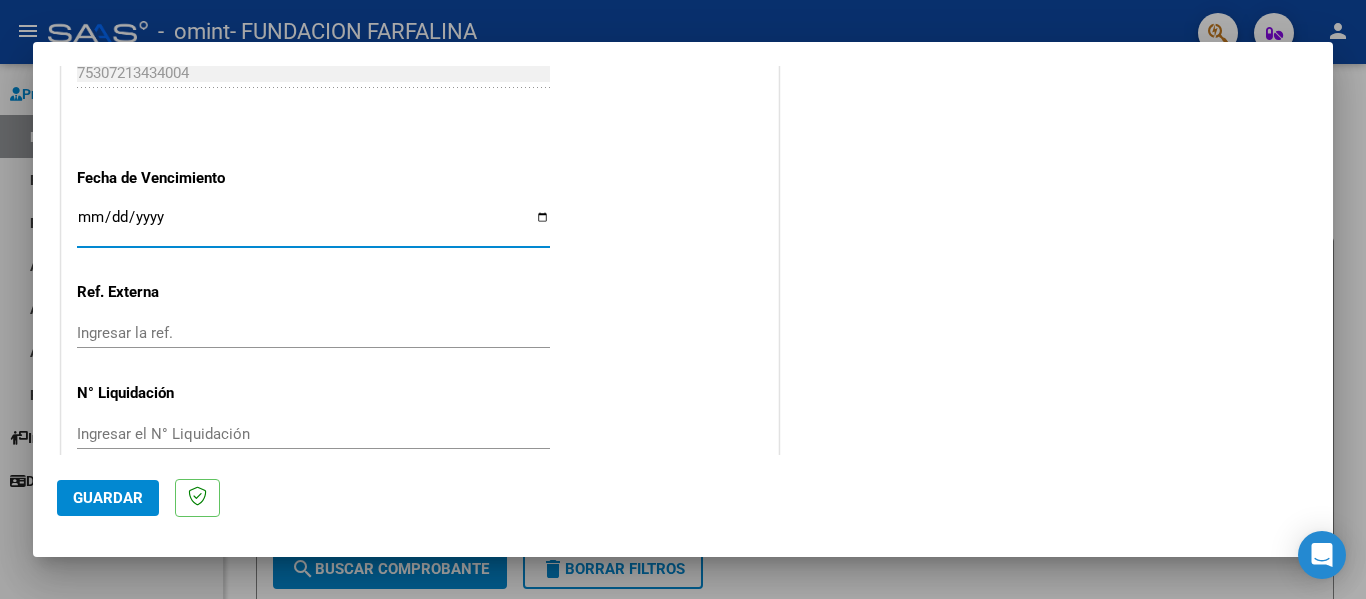 click on "Ingresar la fecha" at bounding box center [313, 225] 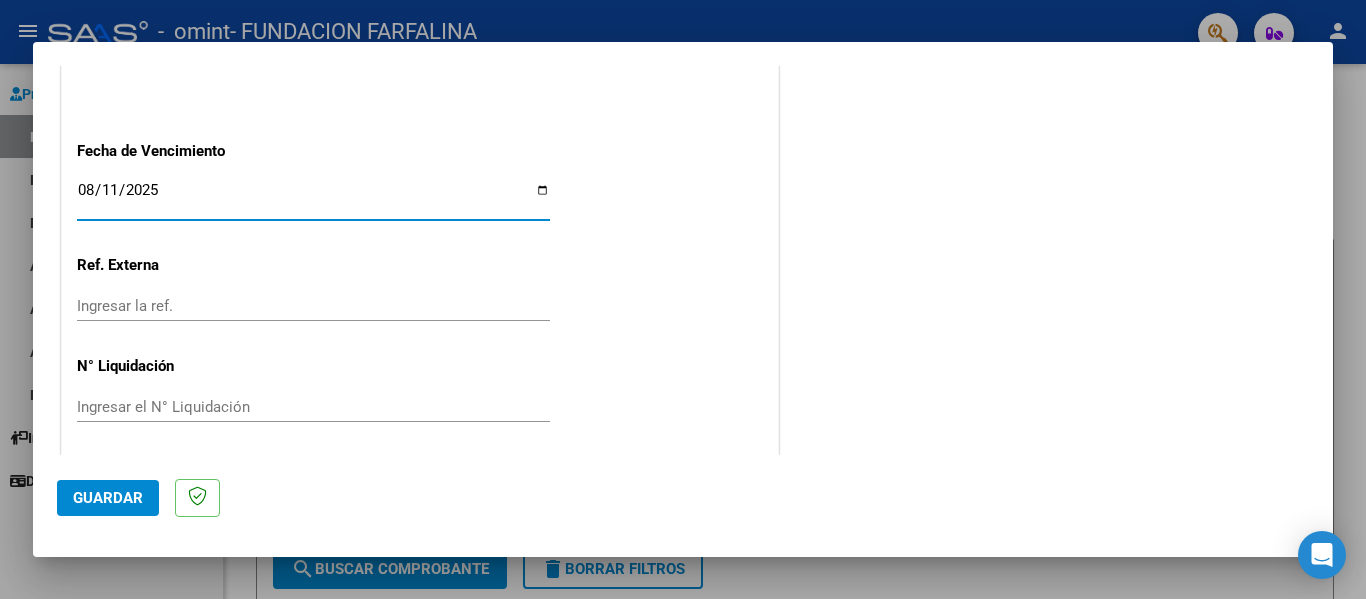 scroll, scrollTop: 1333, scrollLeft: 0, axis: vertical 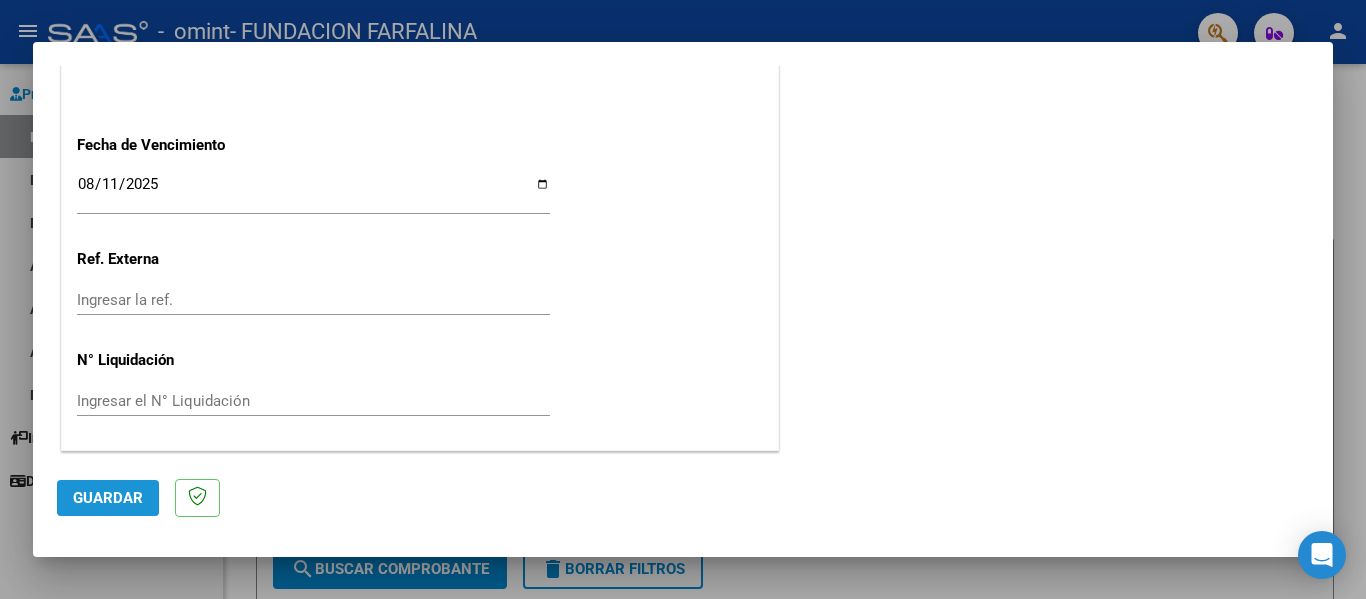 click on "Guardar" 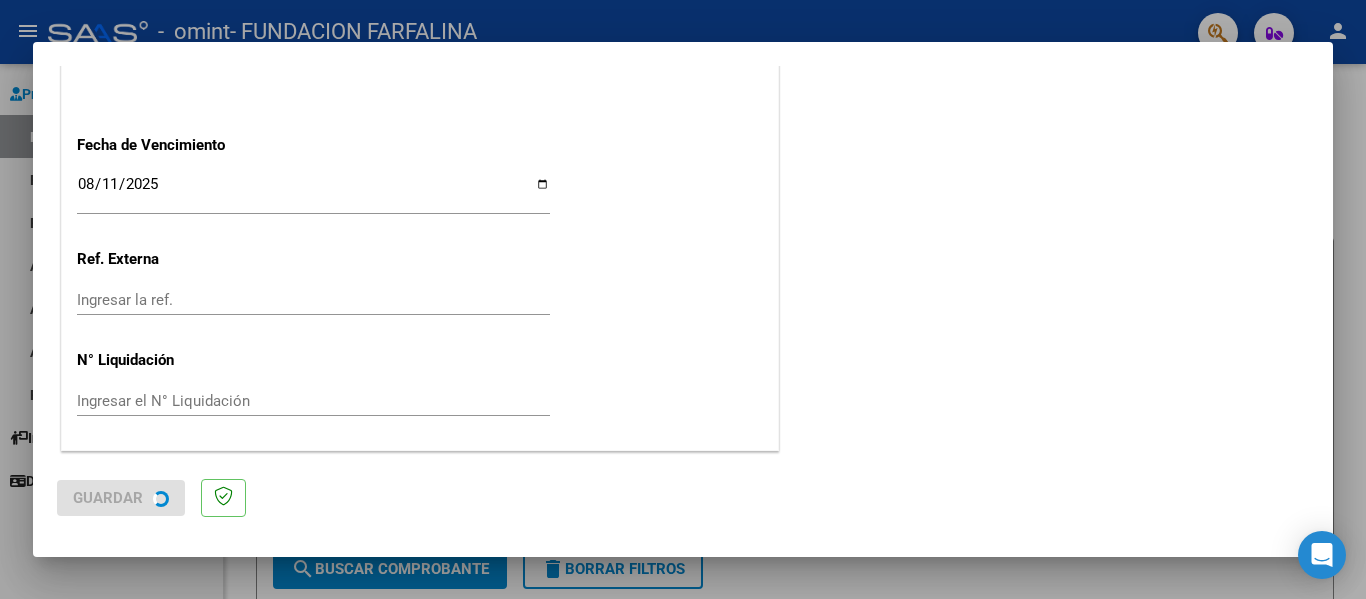 scroll, scrollTop: 0, scrollLeft: 0, axis: both 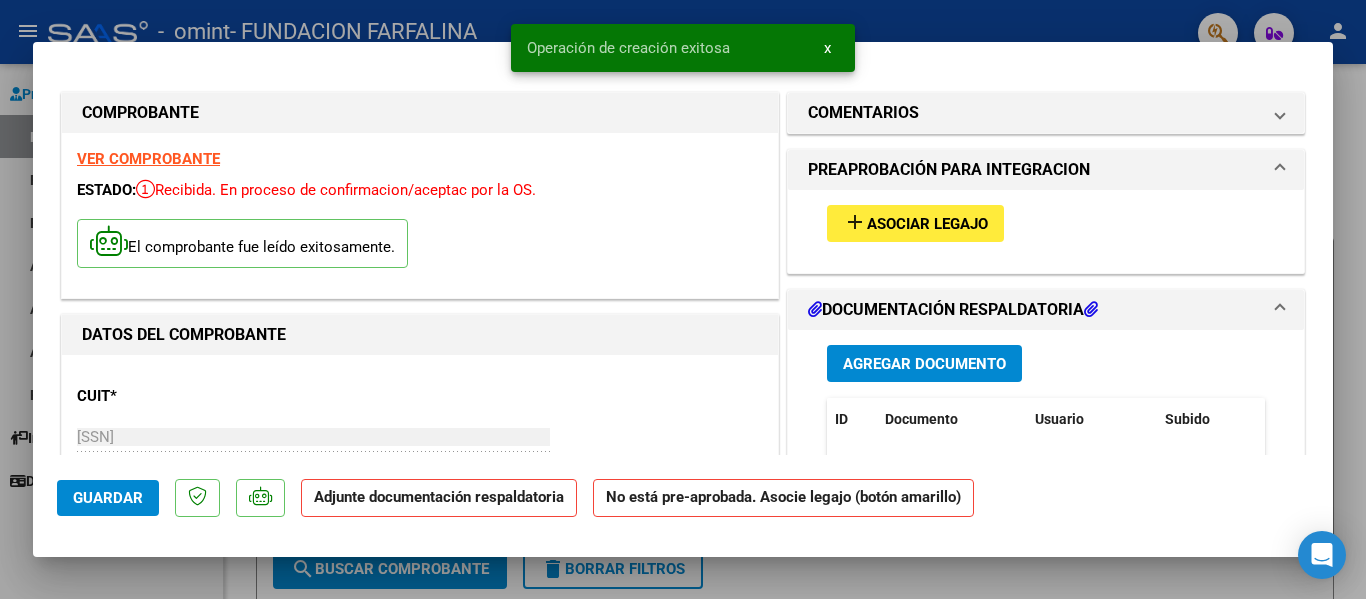 click on "Asociar Legajo" at bounding box center (927, 224) 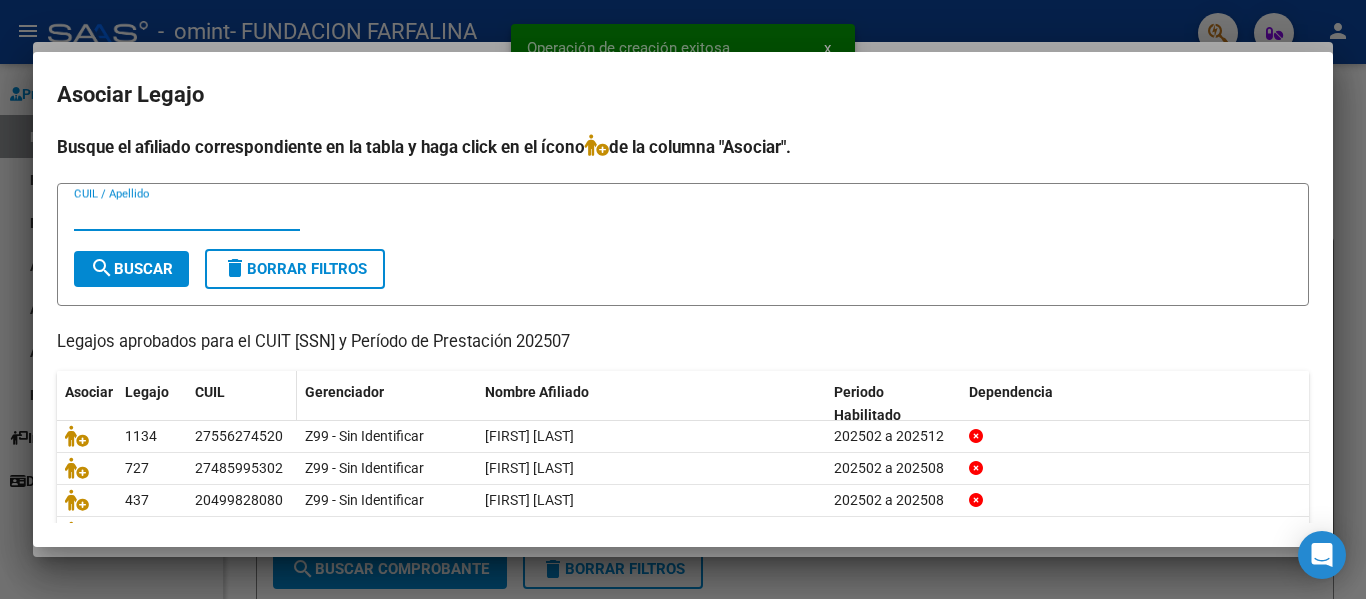 scroll, scrollTop: 104, scrollLeft: 0, axis: vertical 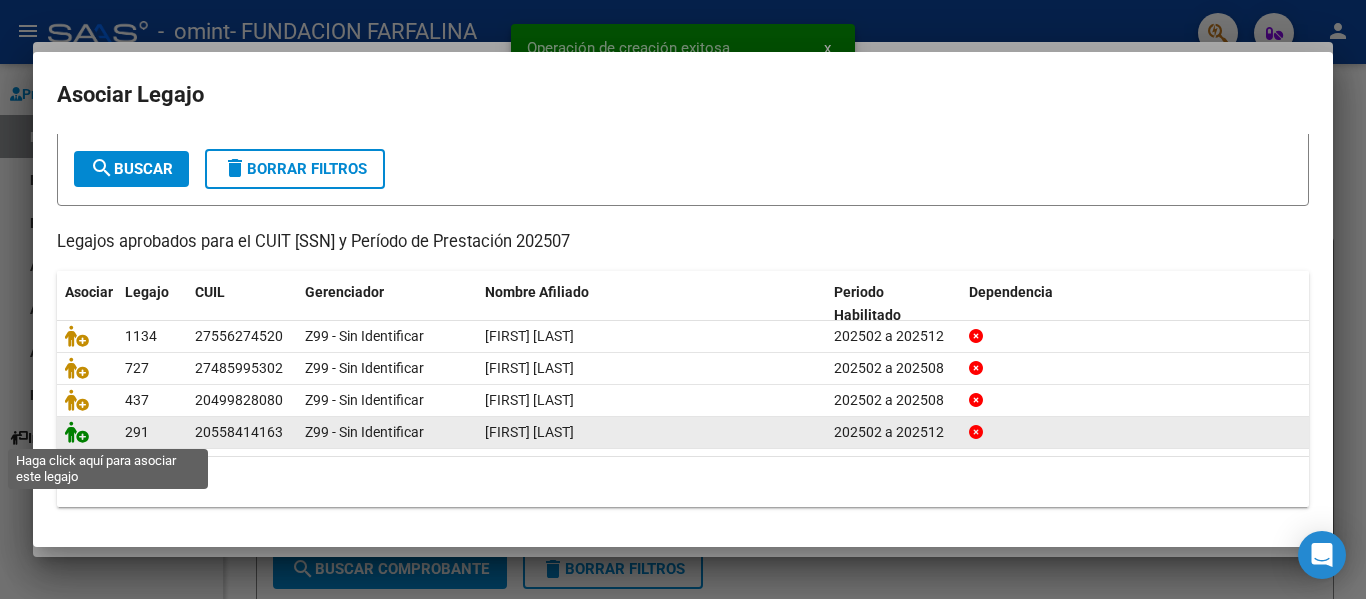 click 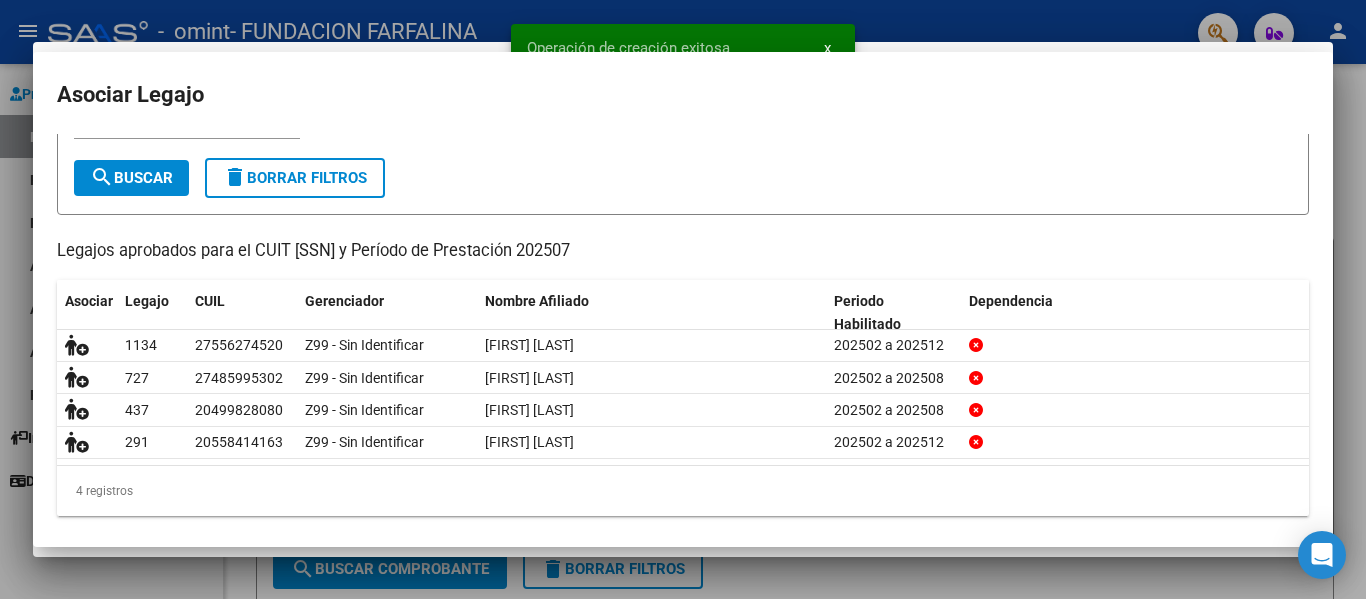 scroll, scrollTop: 0, scrollLeft: 0, axis: both 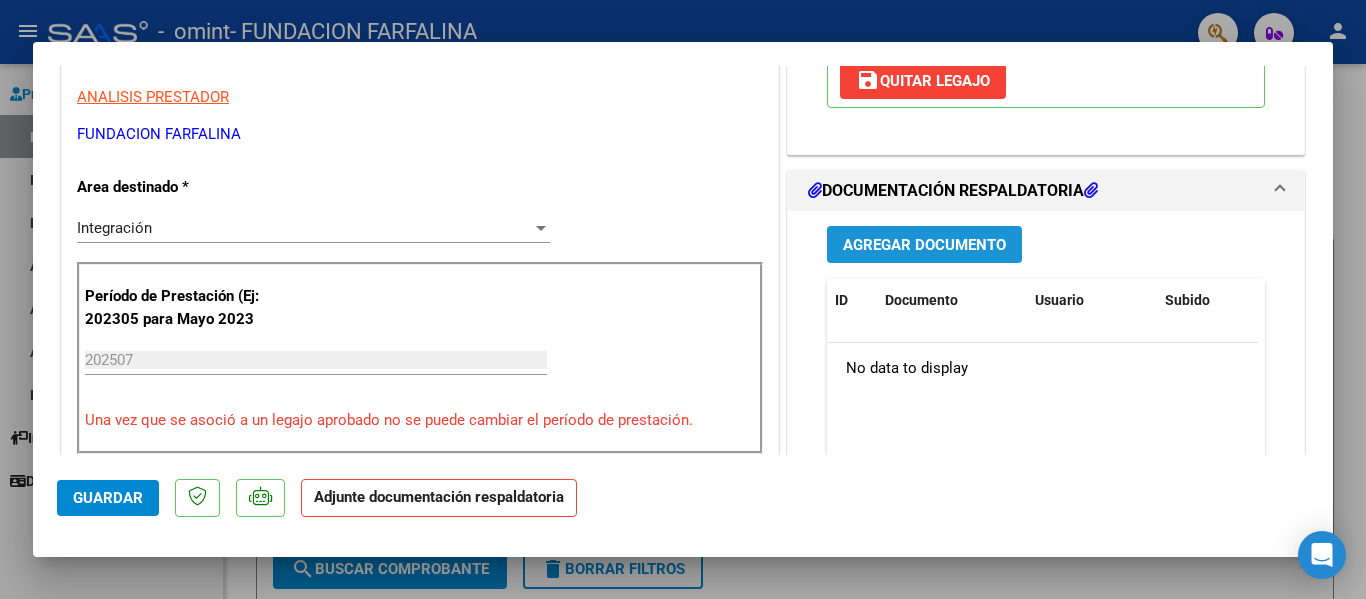 click on "Agregar Documento" at bounding box center (924, 245) 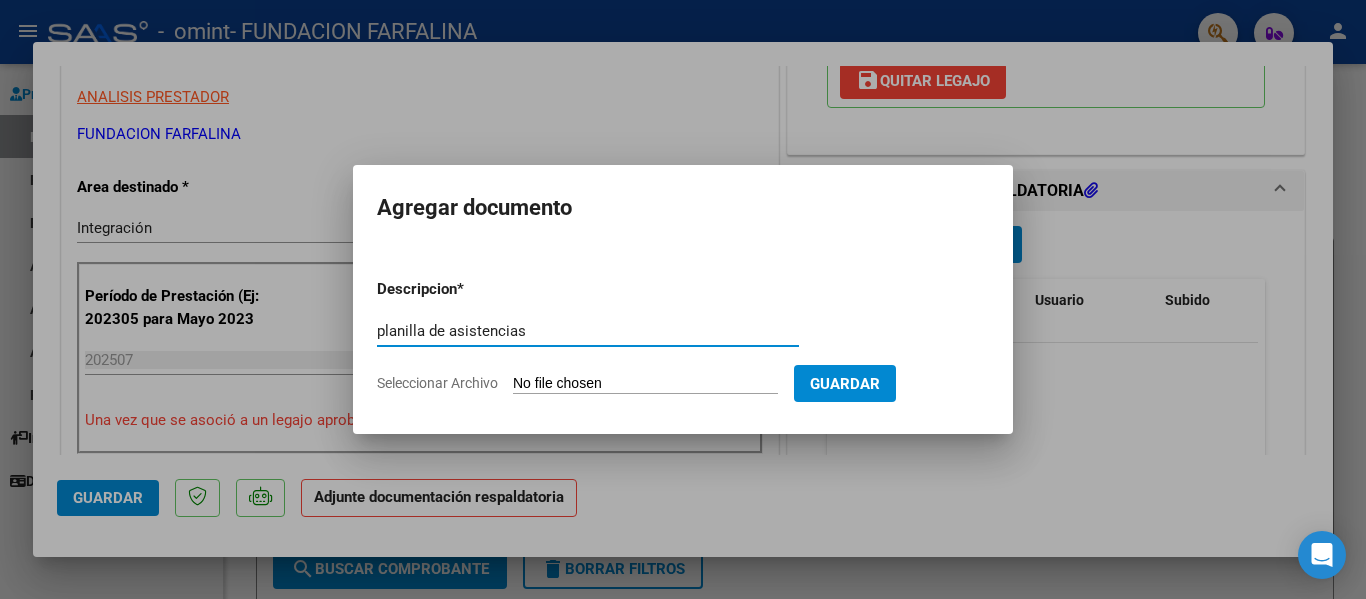 type on "planilla de asistencias" 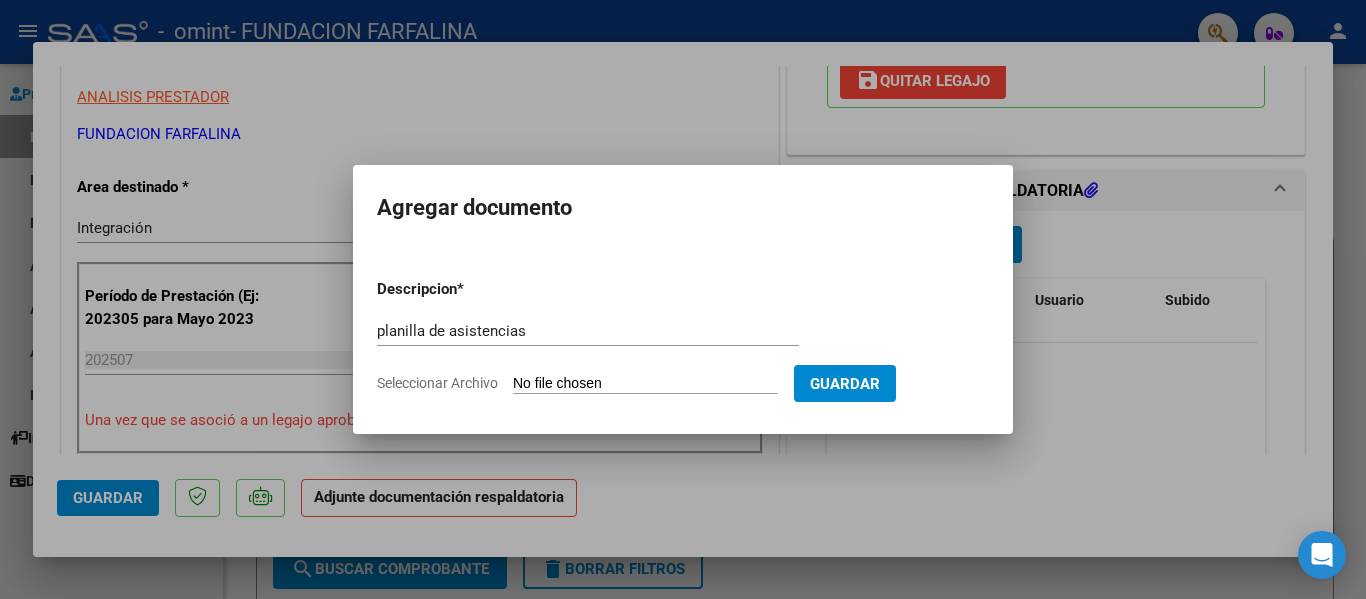 click on "Seleccionar Archivo" at bounding box center [645, 384] 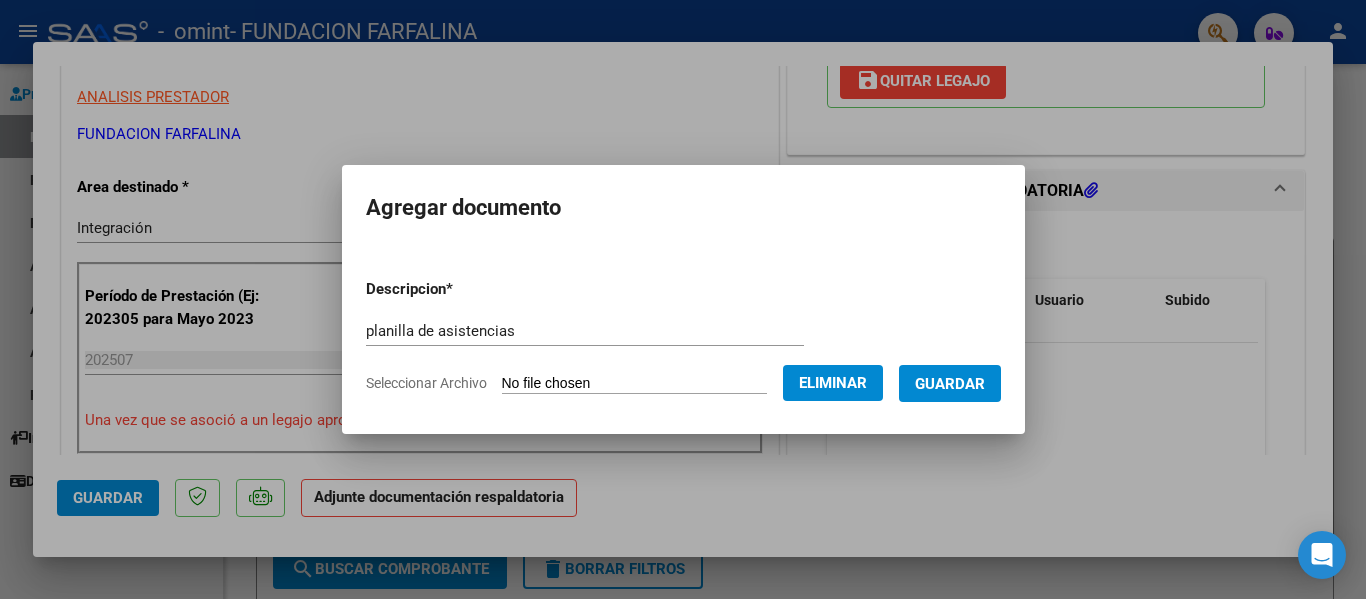 click on "Guardar" at bounding box center [950, 384] 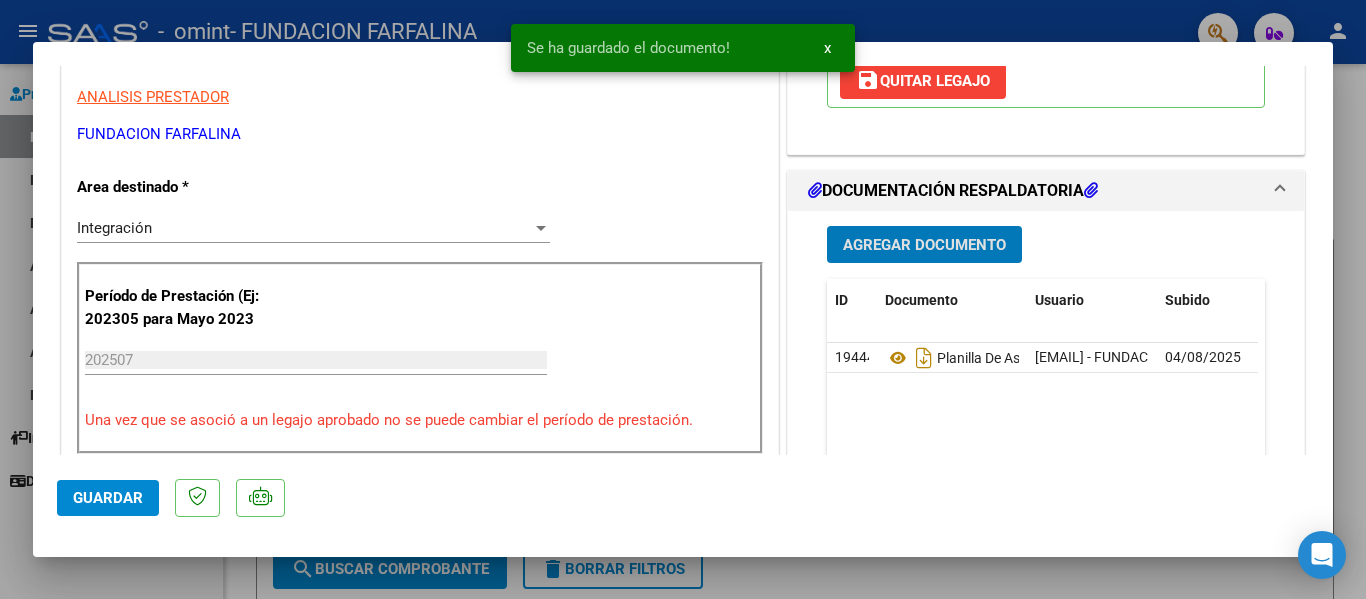 click at bounding box center [683, 299] 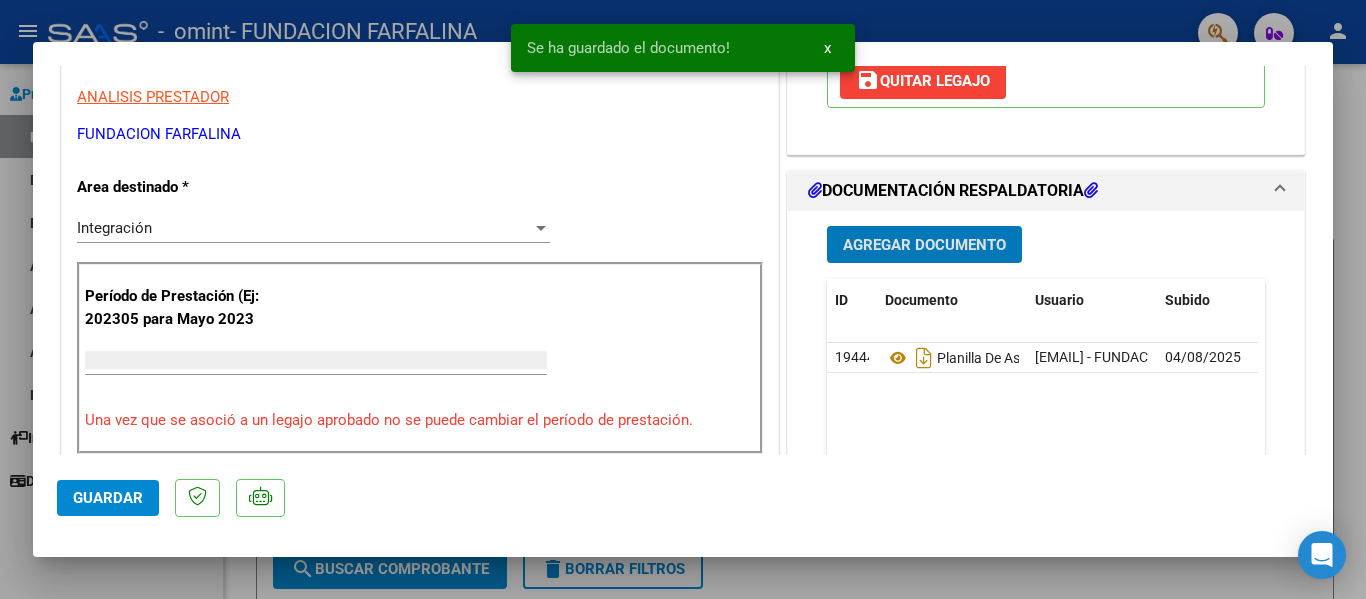 scroll, scrollTop: 339, scrollLeft: 0, axis: vertical 